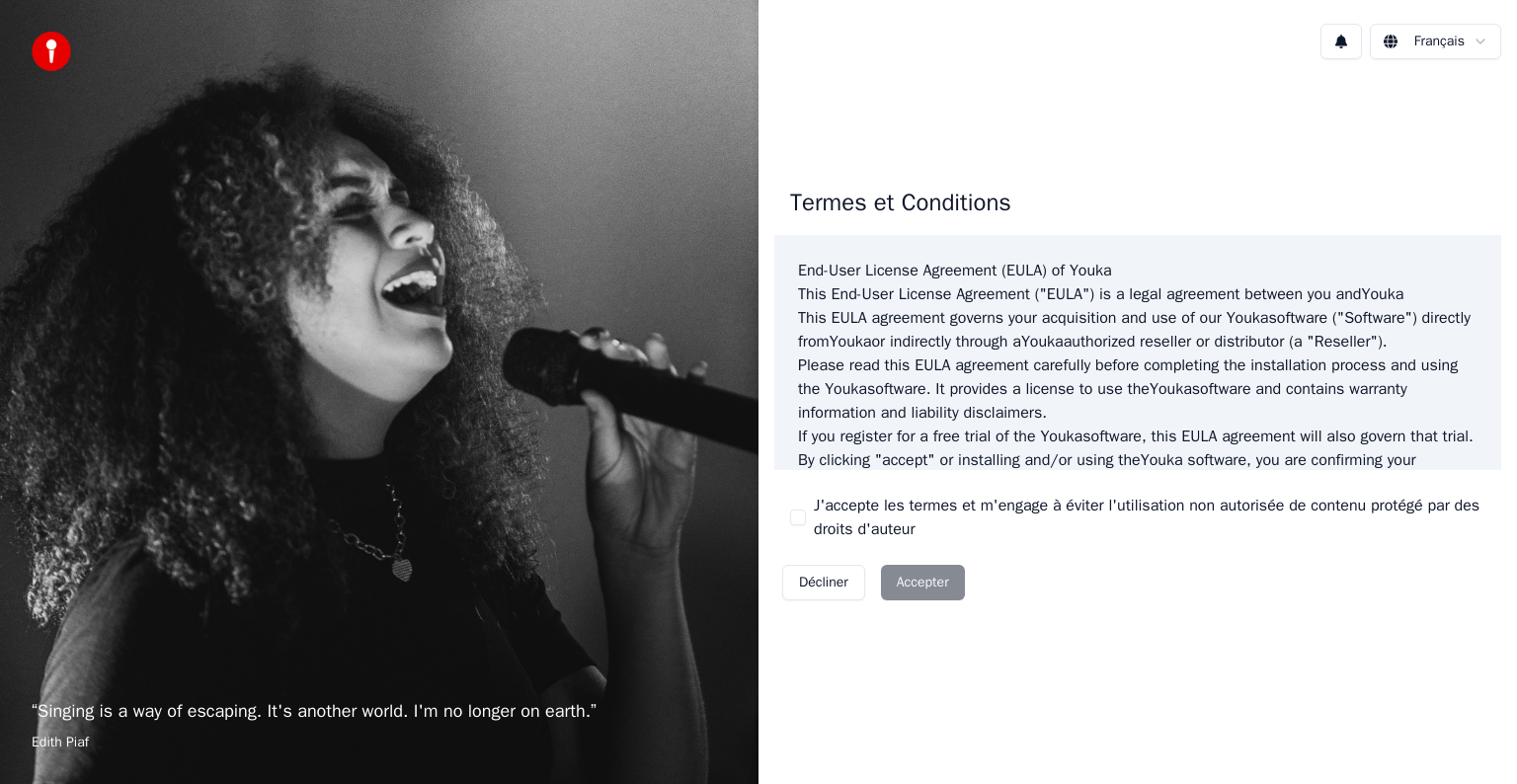 scroll, scrollTop: 0, scrollLeft: 0, axis: both 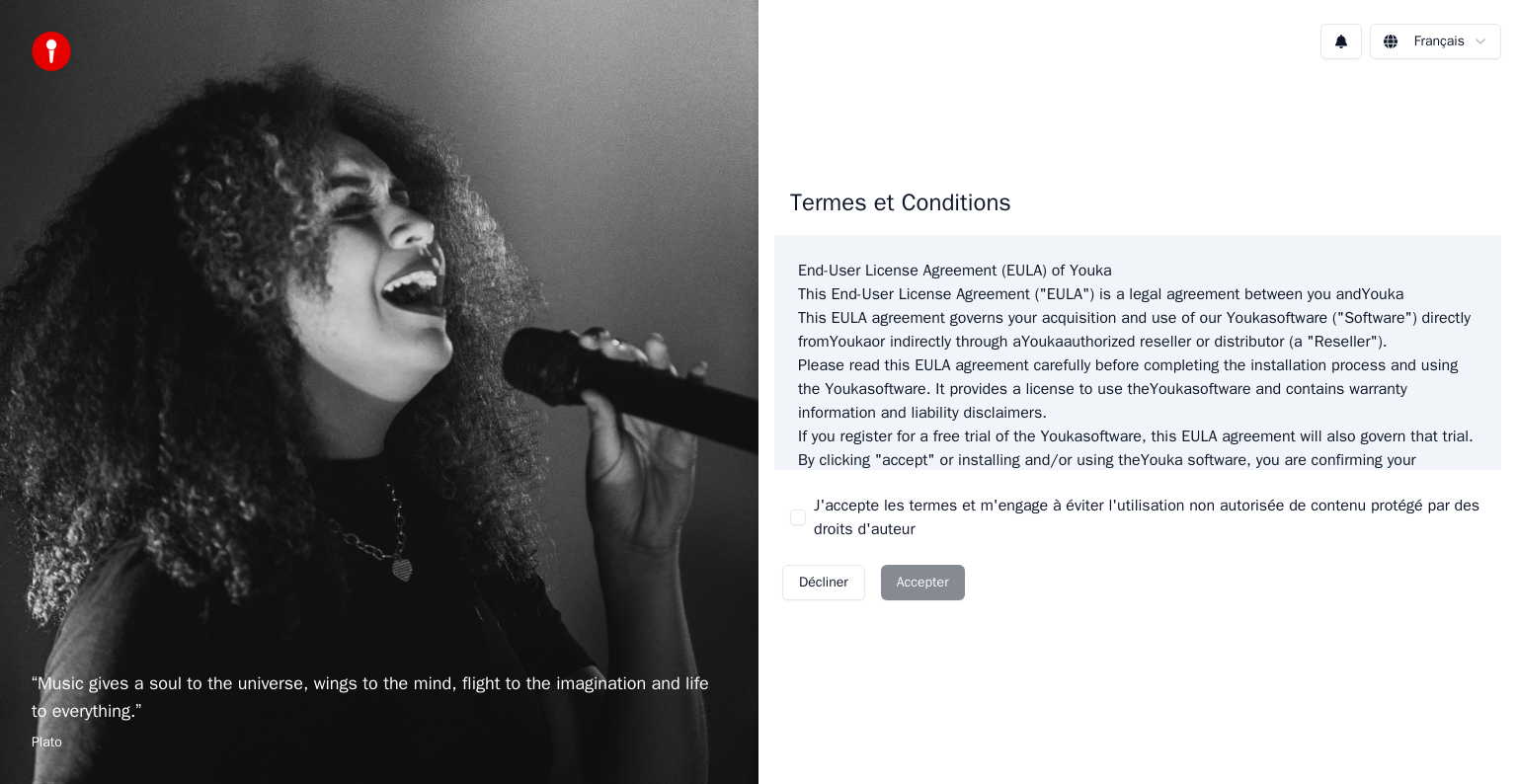 click on "Décliner Accepter" at bounding box center [873, 583] 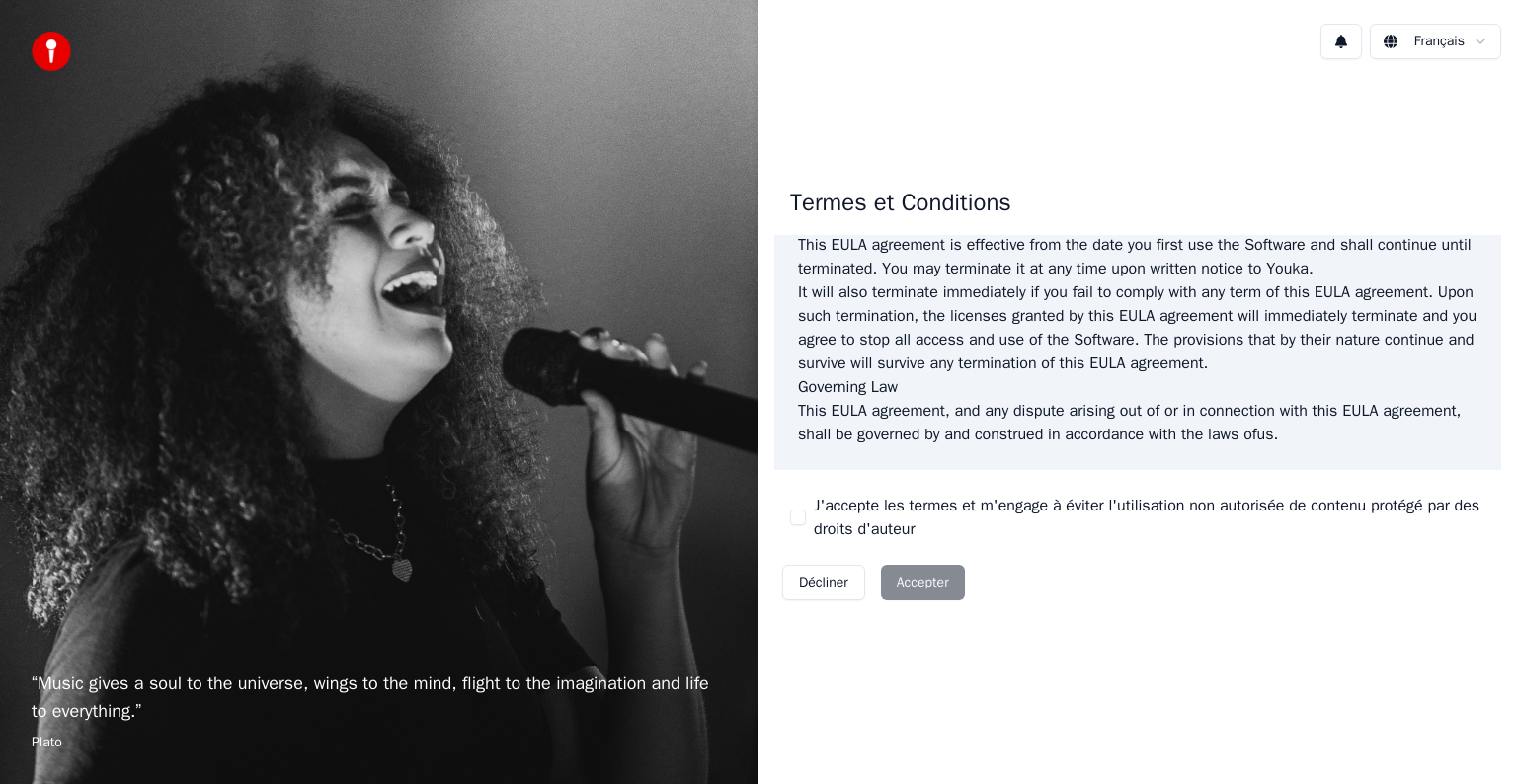 scroll, scrollTop: 1067, scrollLeft: 0, axis: vertical 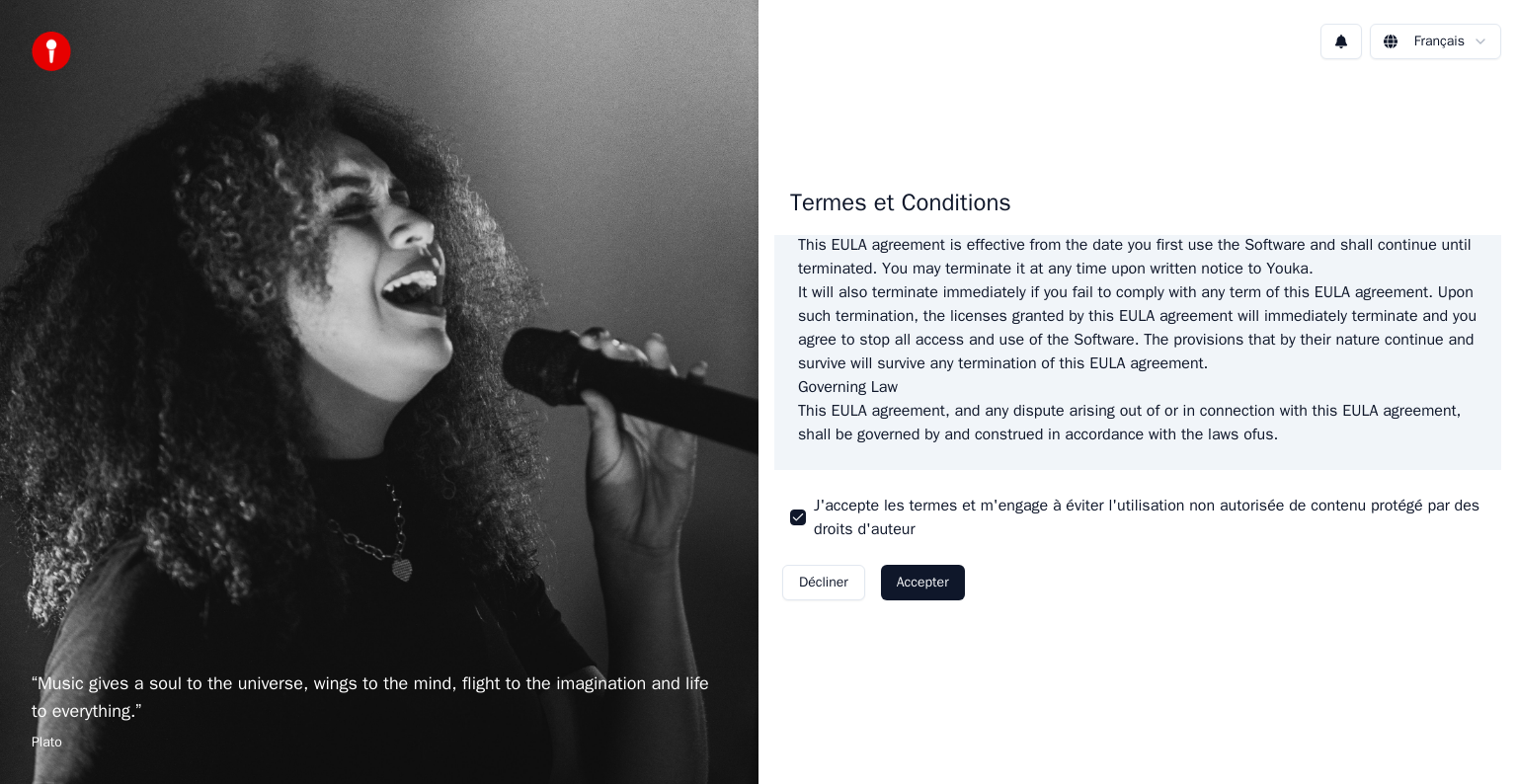 click on "Accepter" at bounding box center (922, 583) 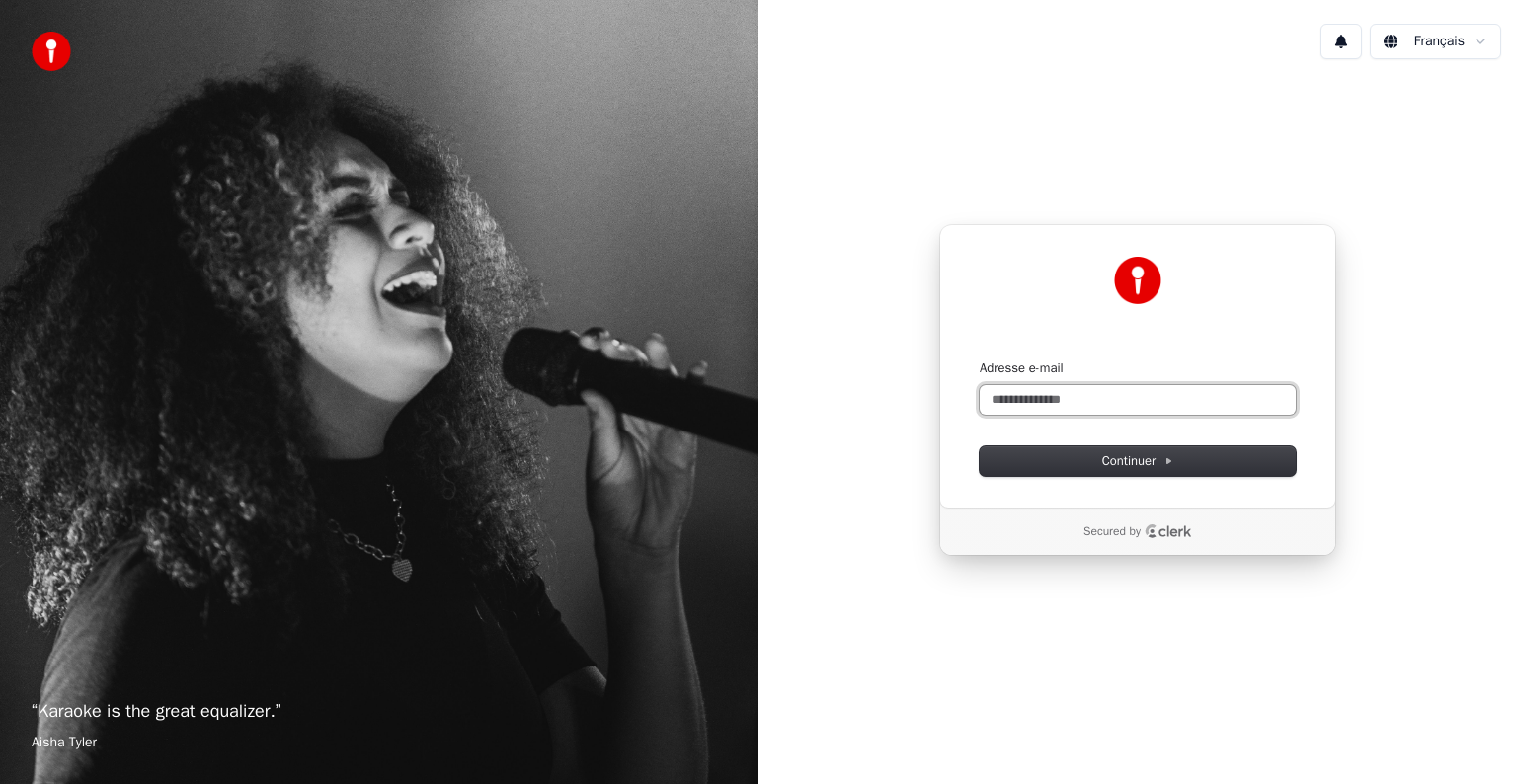 click on "Adresse e-mail" at bounding box center (1138, 400) 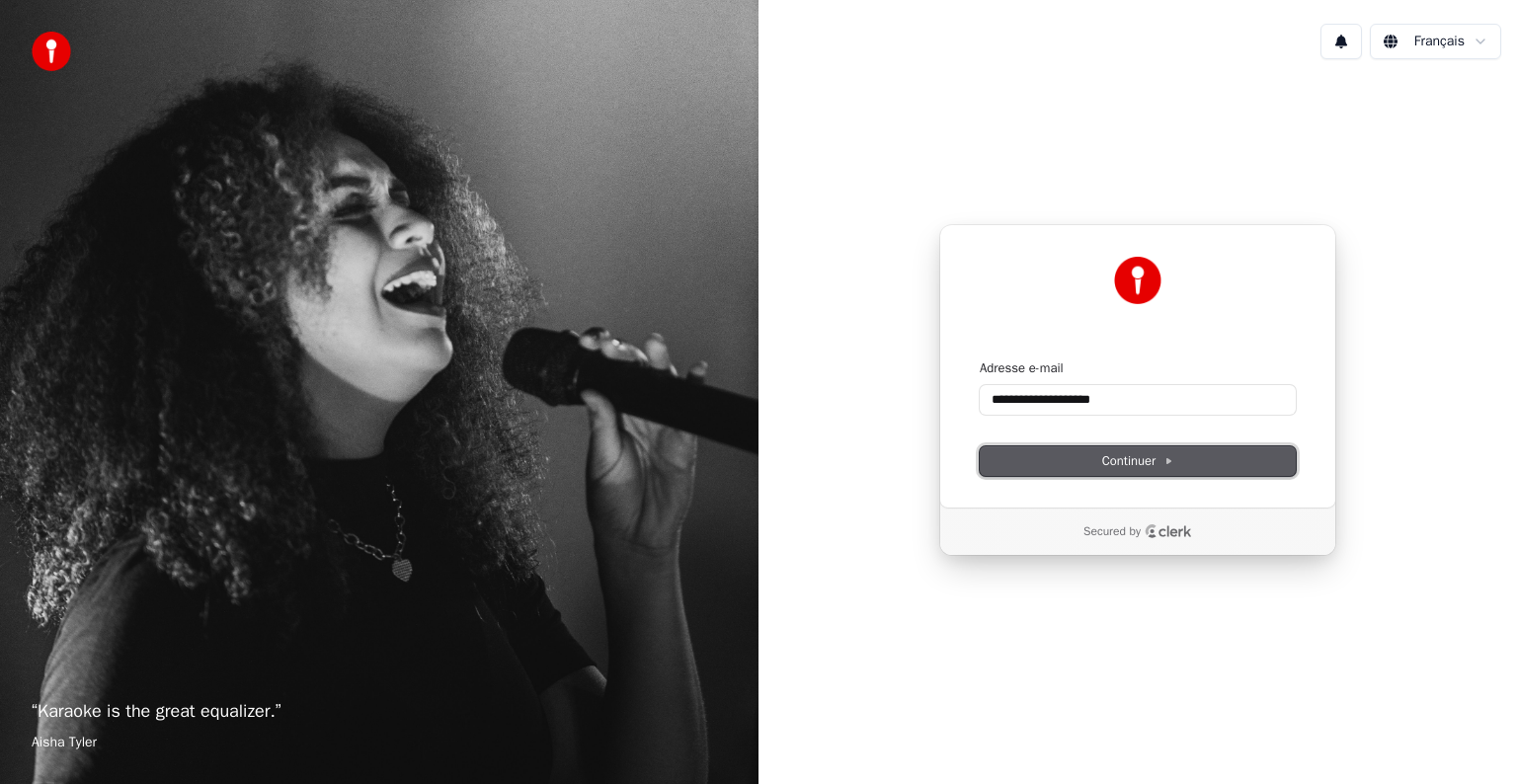 click on "Continuer" at bounding box center [1138, 461] 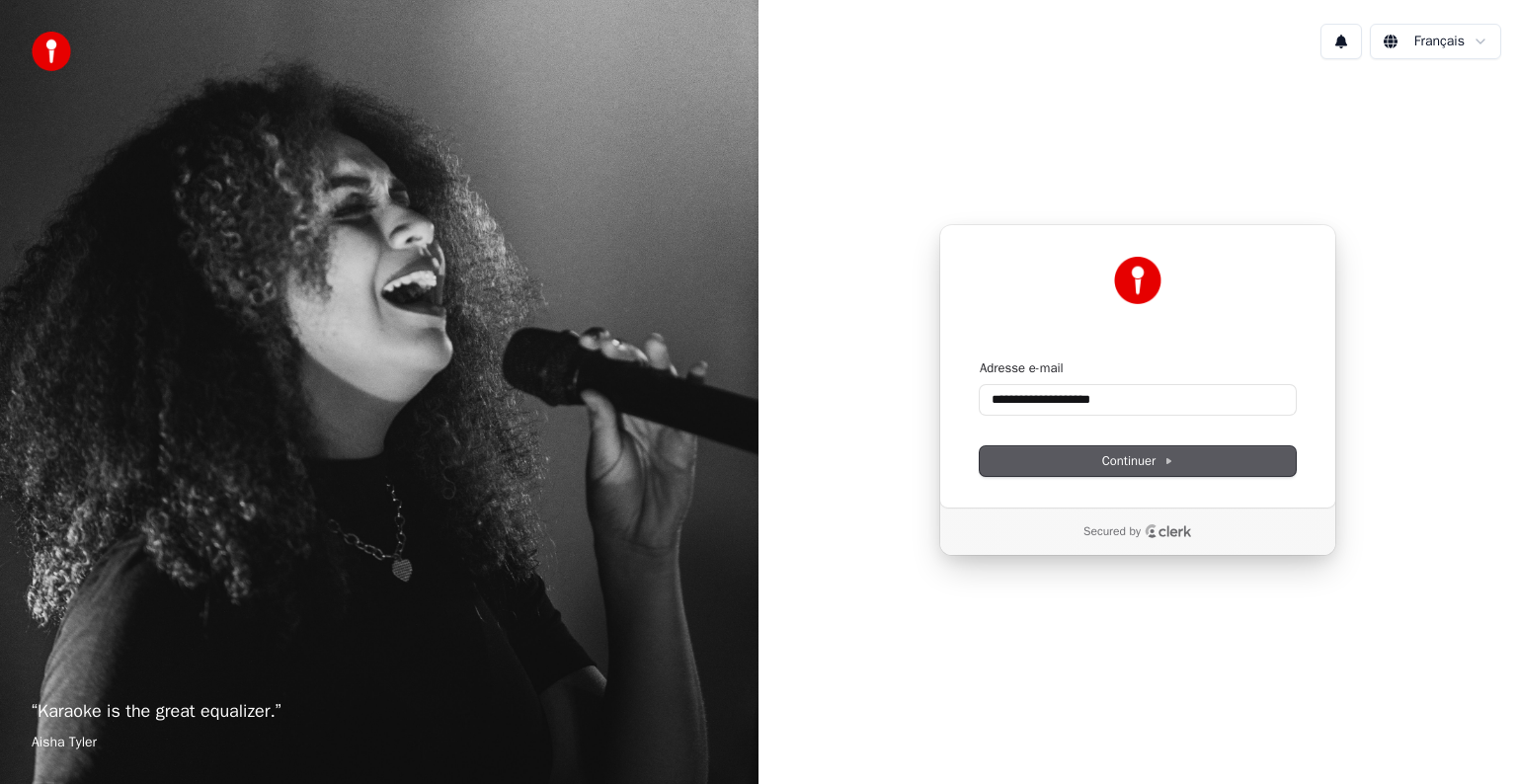 type on "**********" 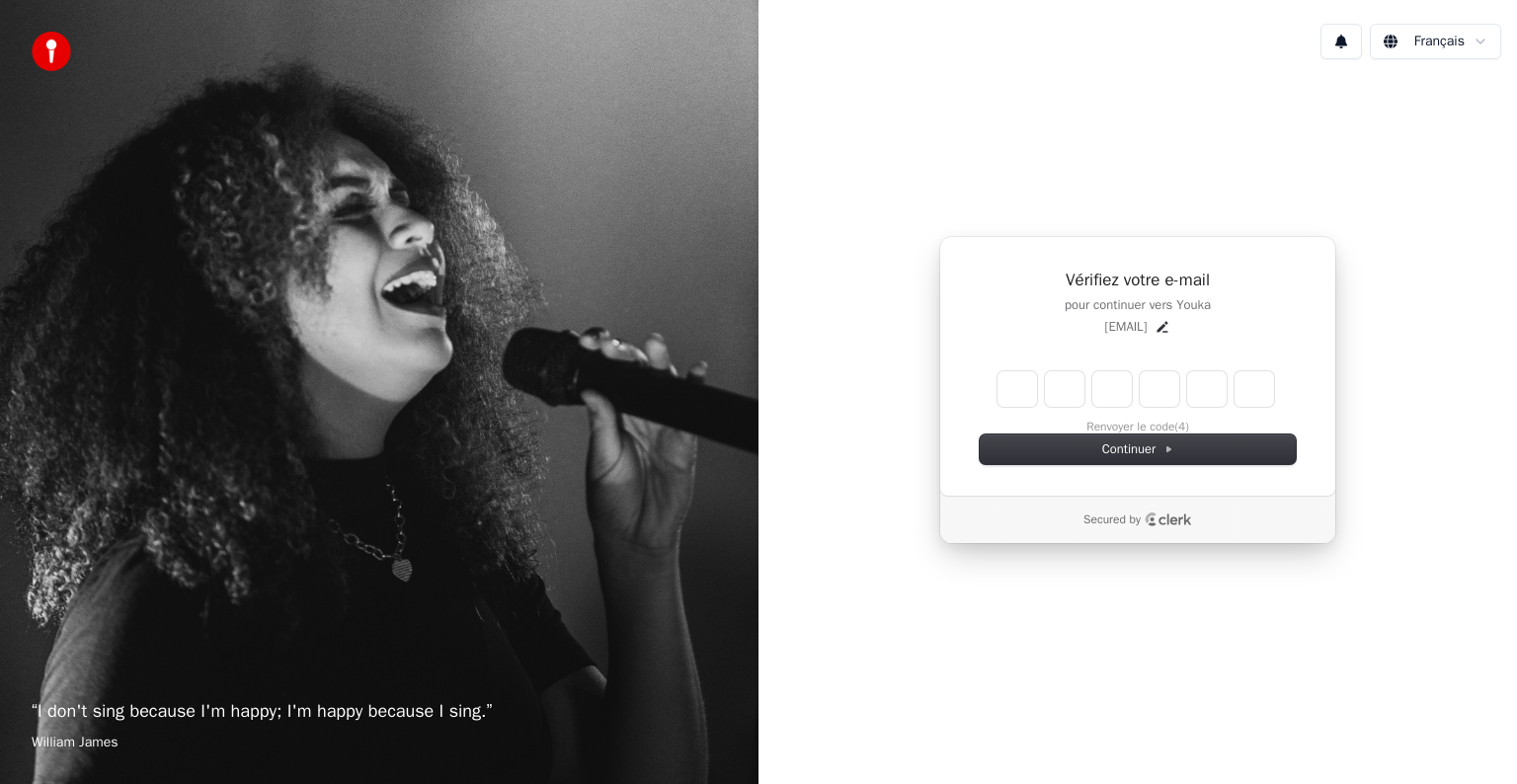 type on "*" 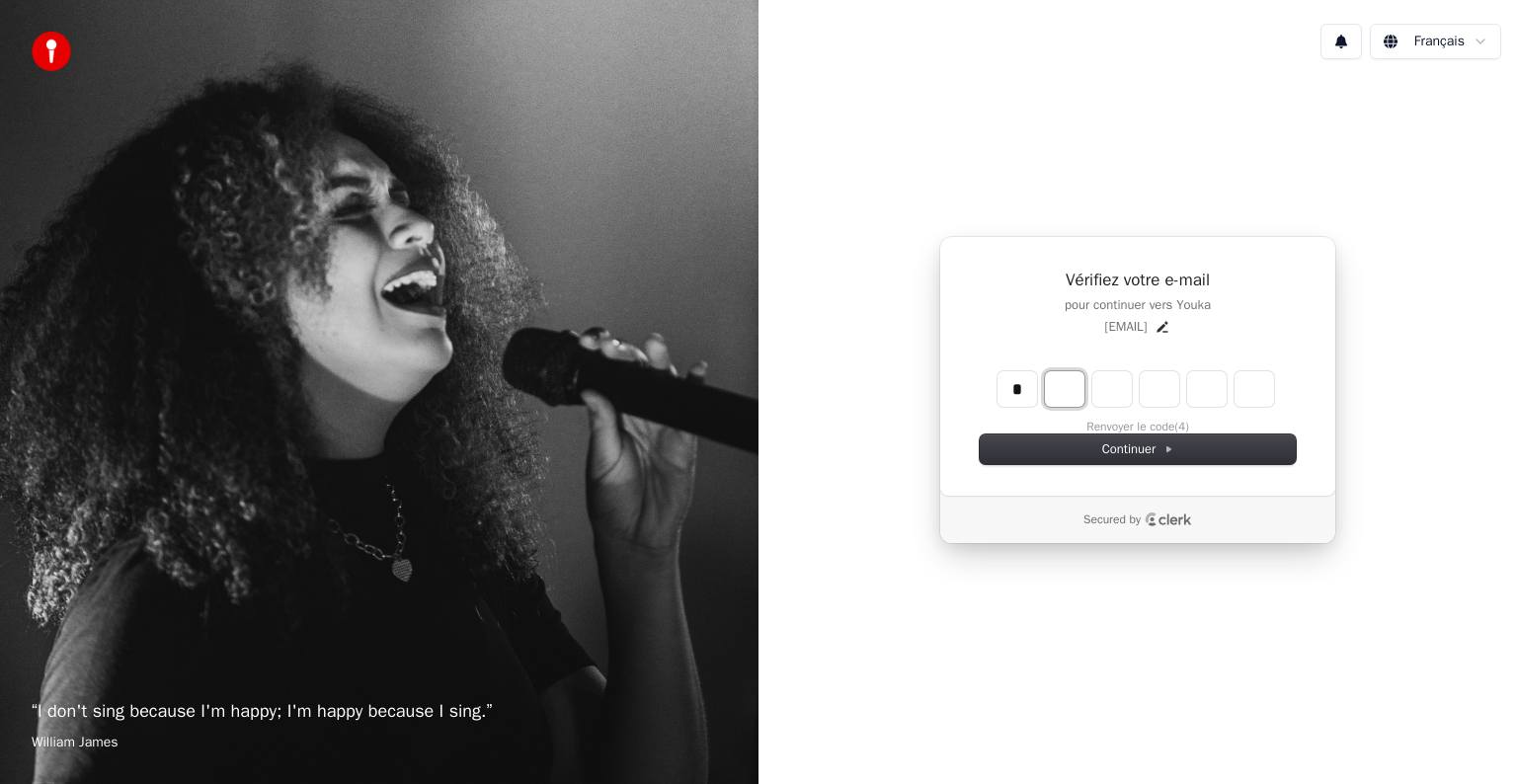 type on "*" 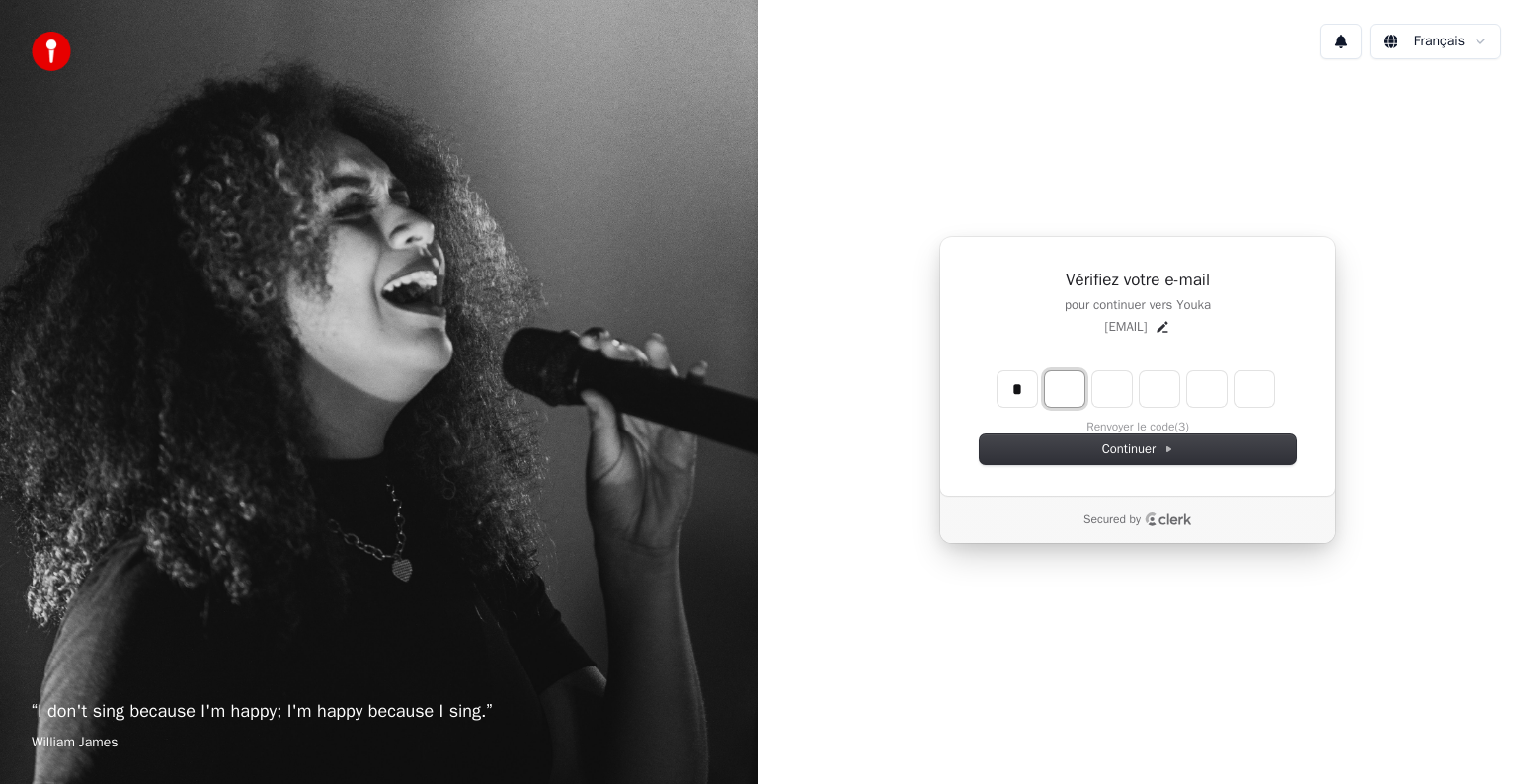 type on "*" 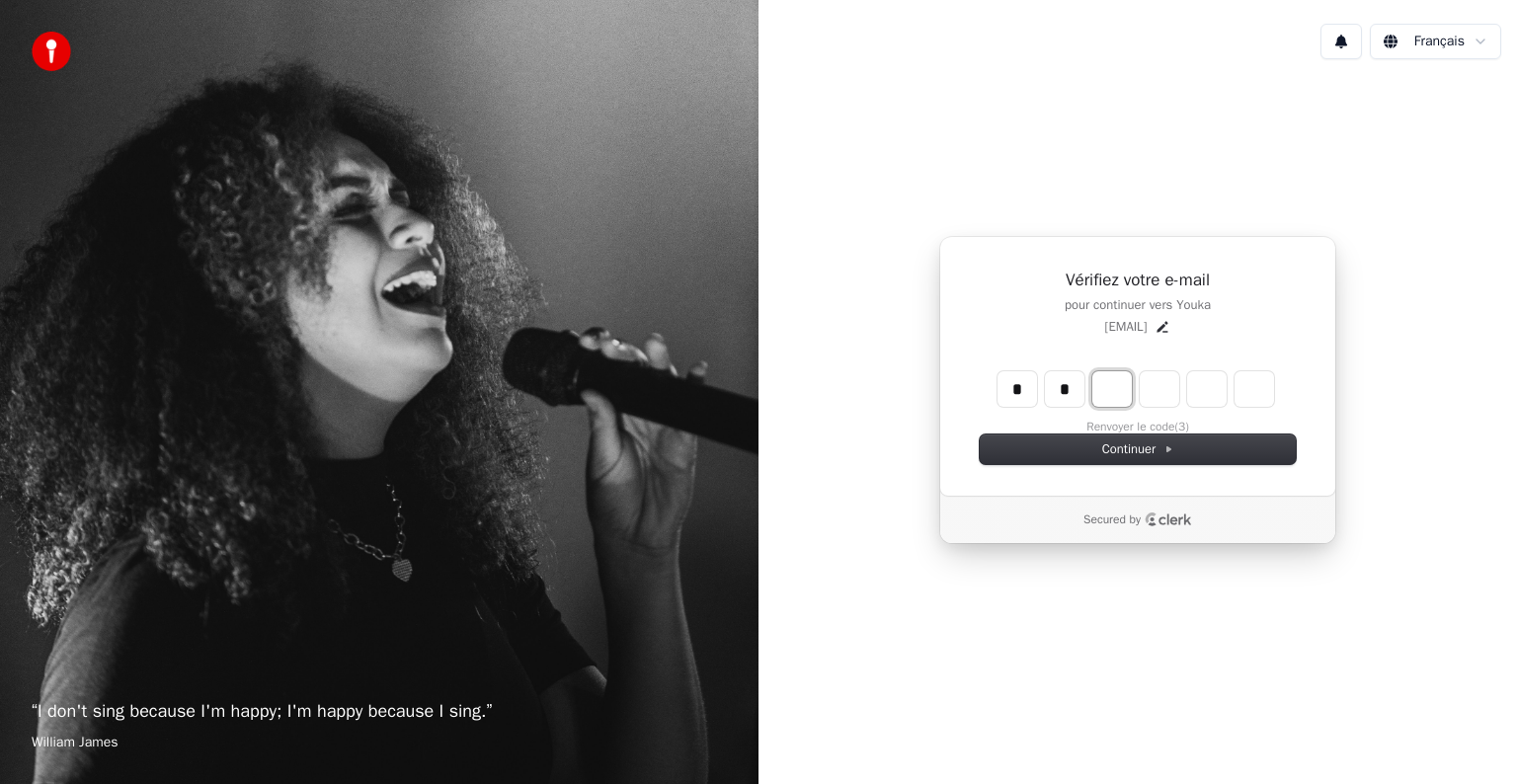 type on "**" 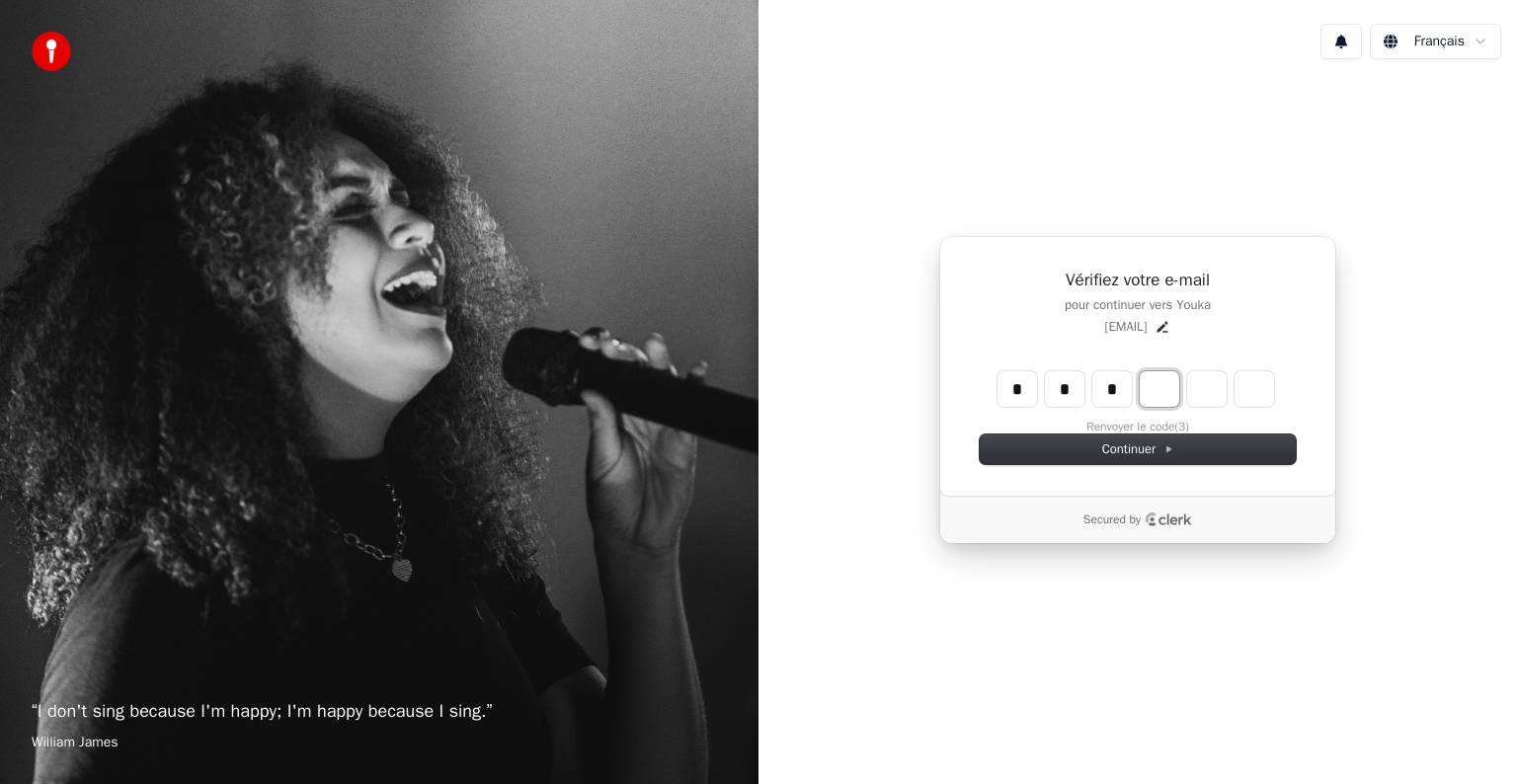 type on "***" 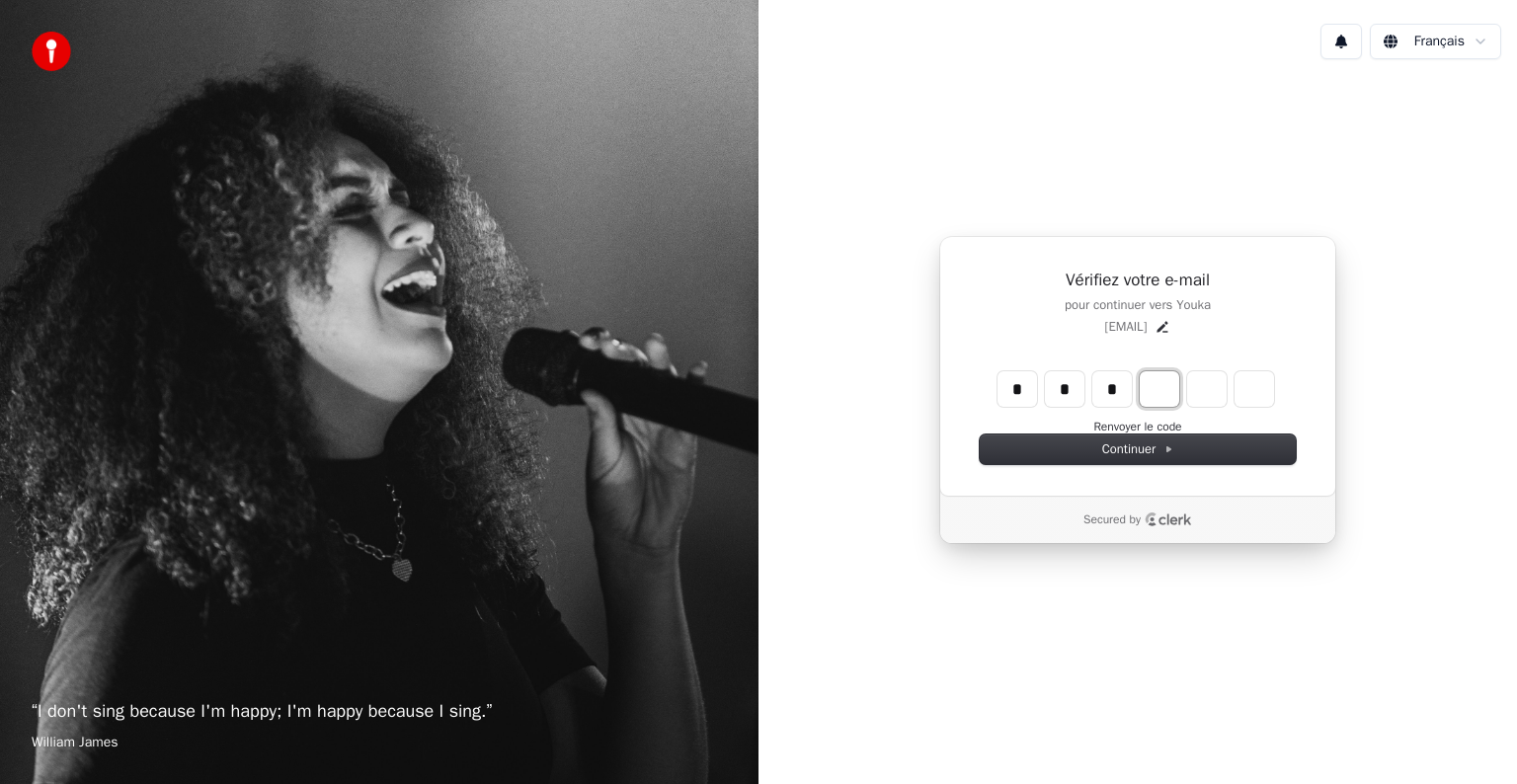 type on "*" 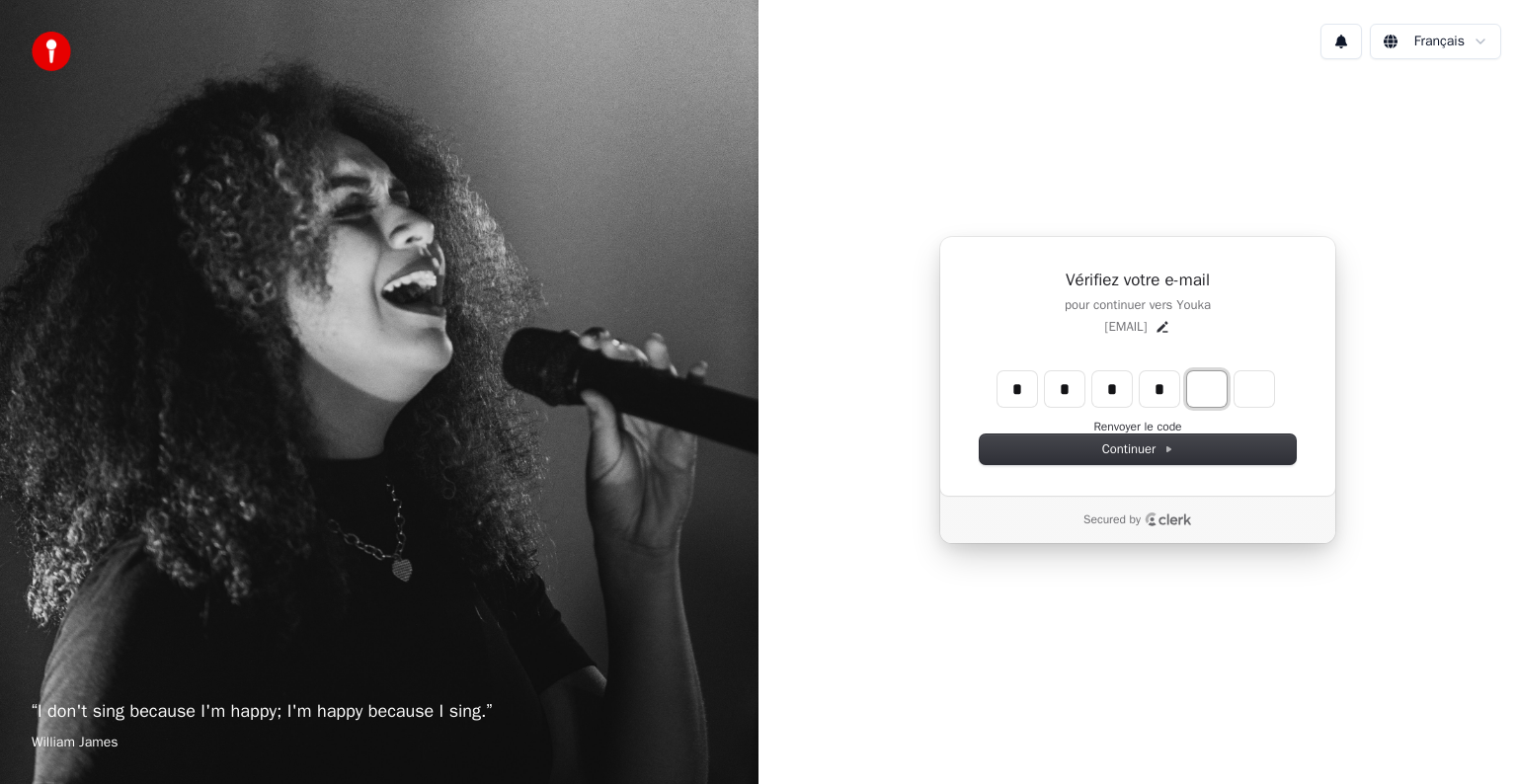 type on "****" 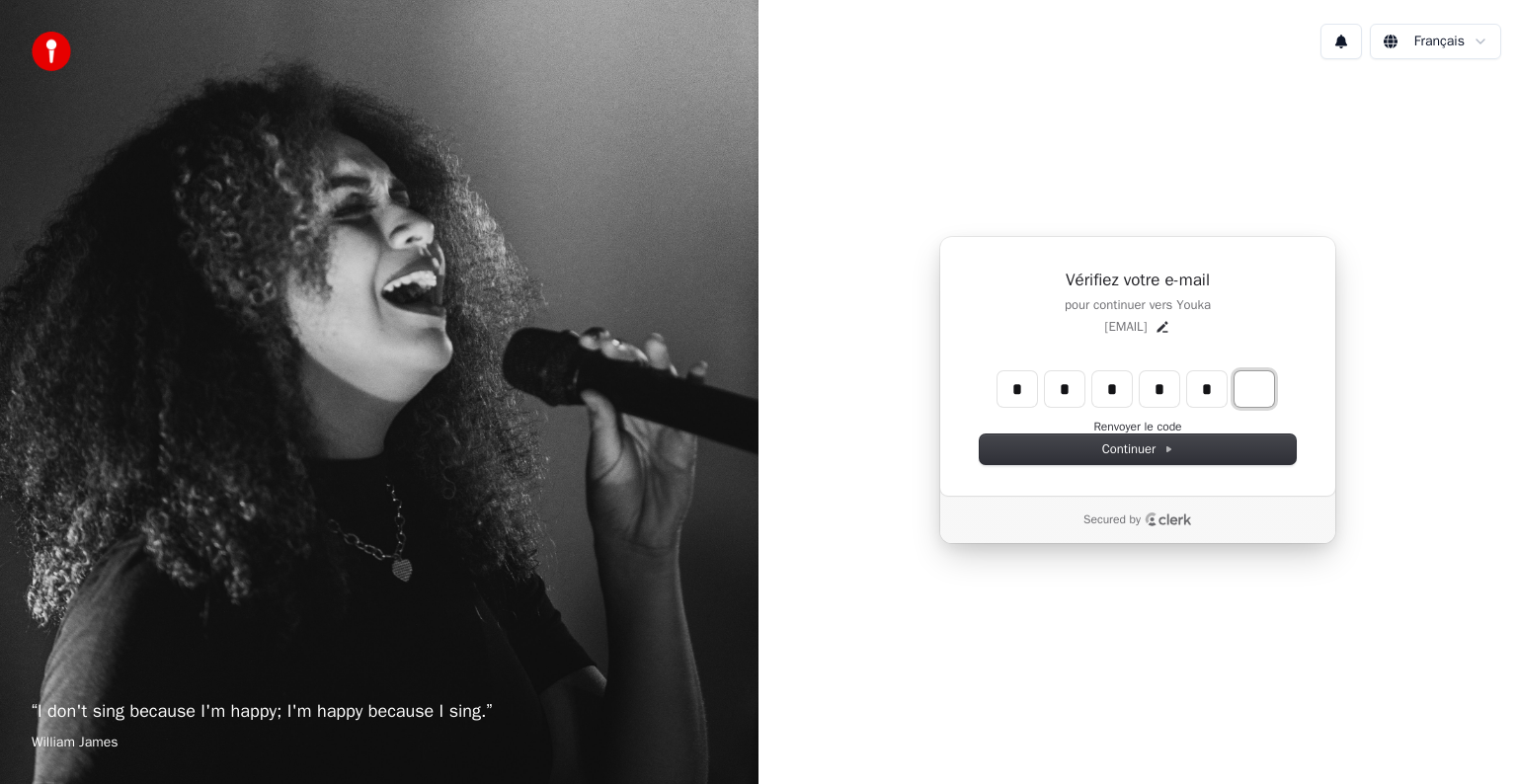 type on "******" 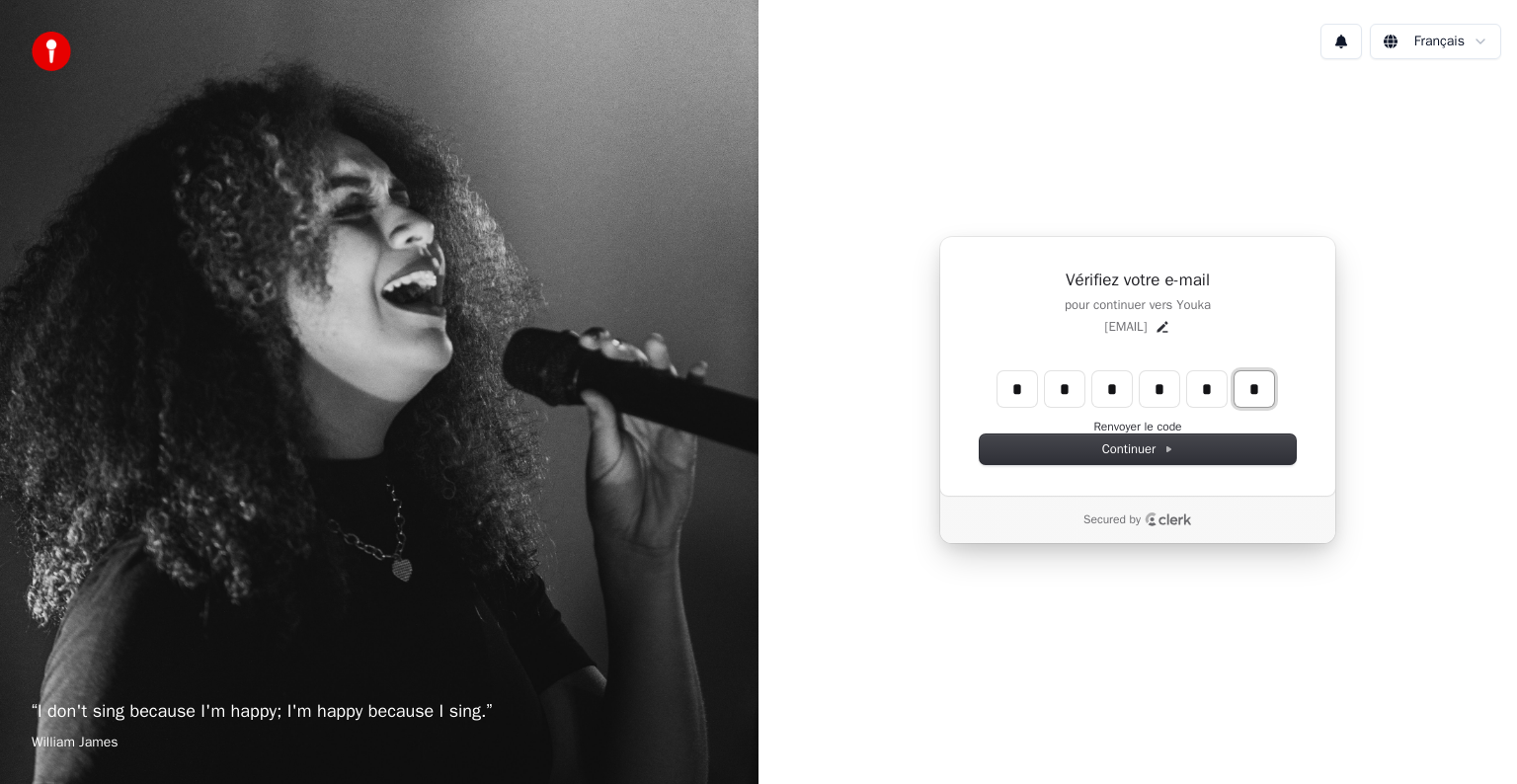 type on "*" 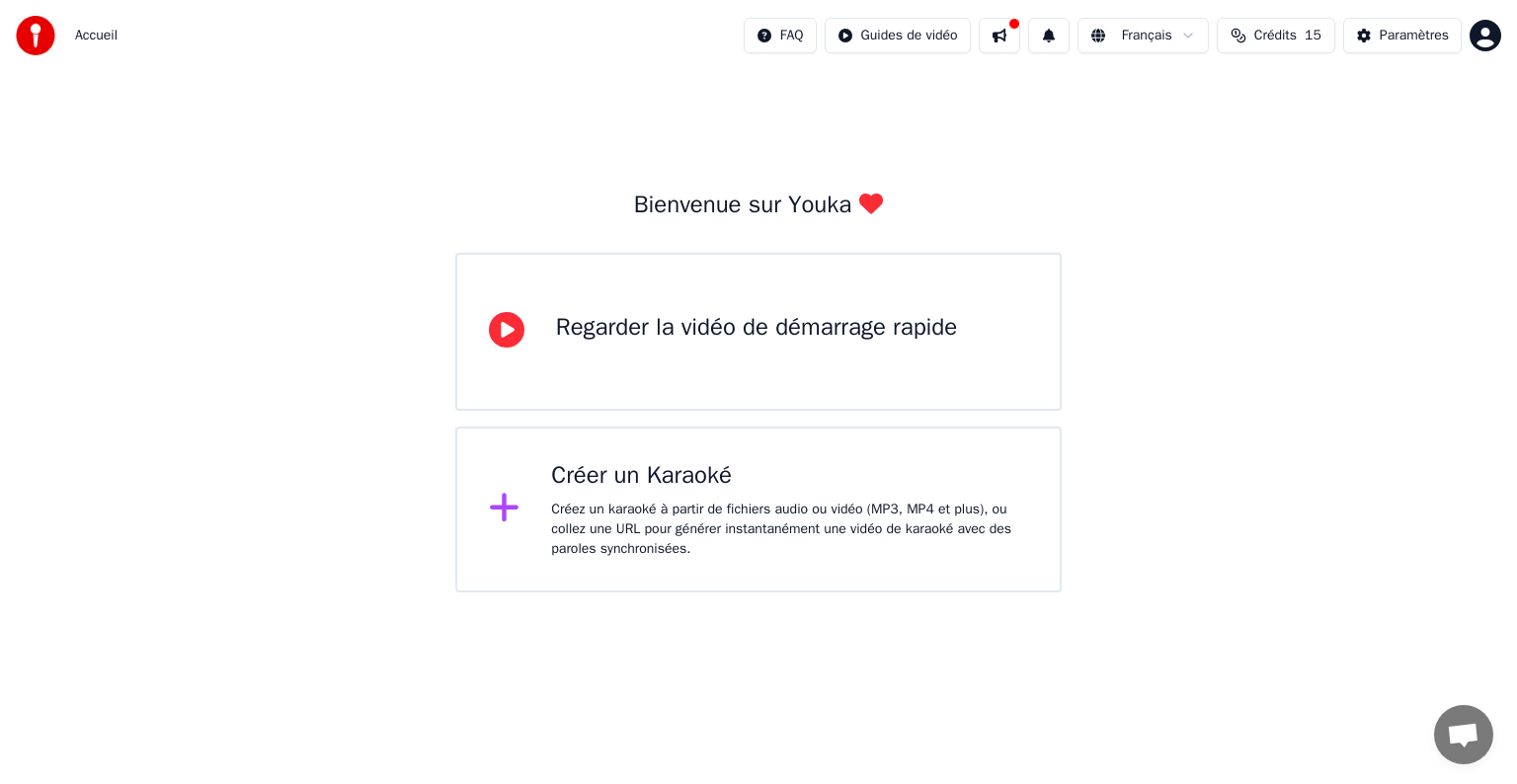 click on "Regarder la vidéo de démarrage rapide" at bounding box center [757, 328] 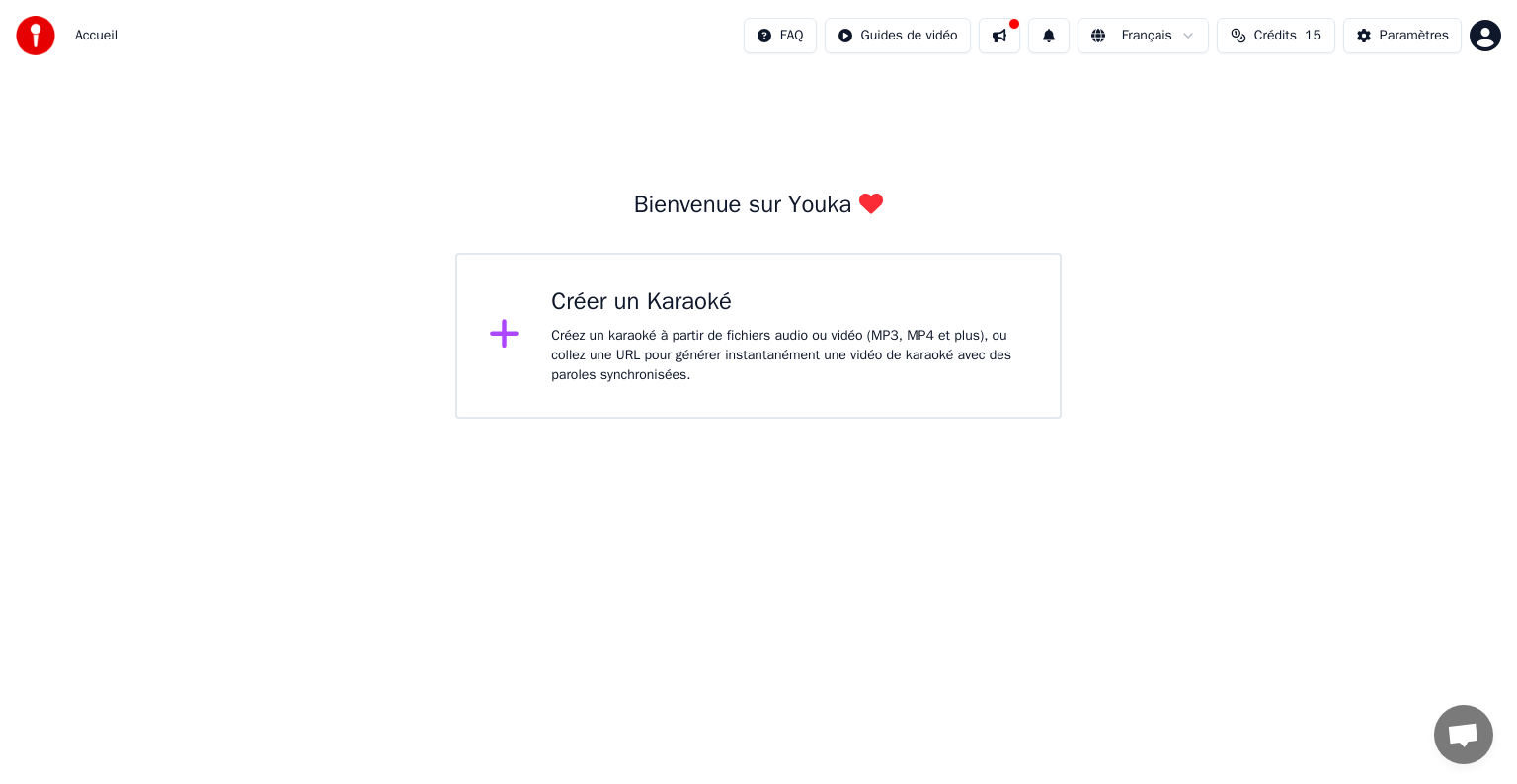 click 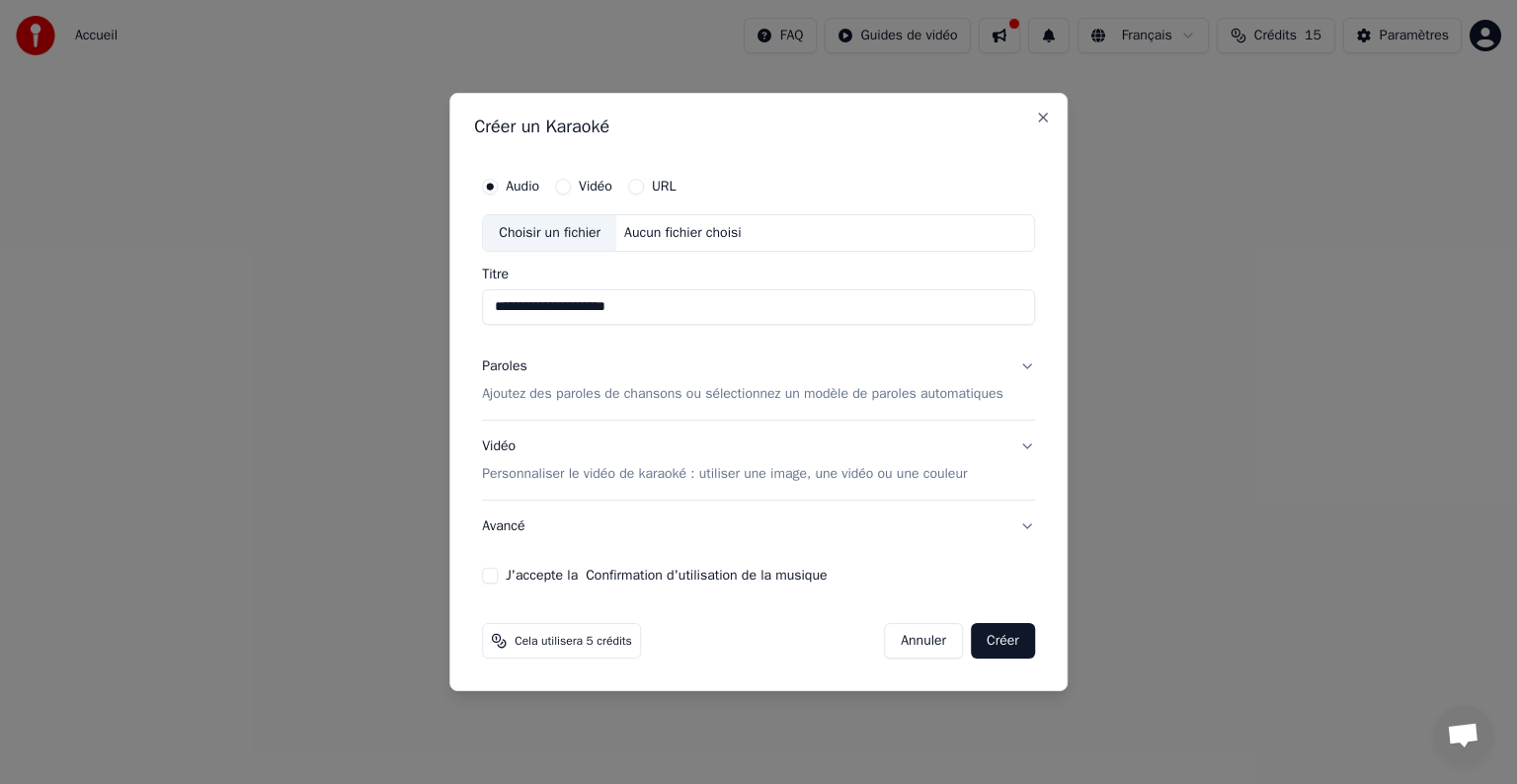 type on "**********" 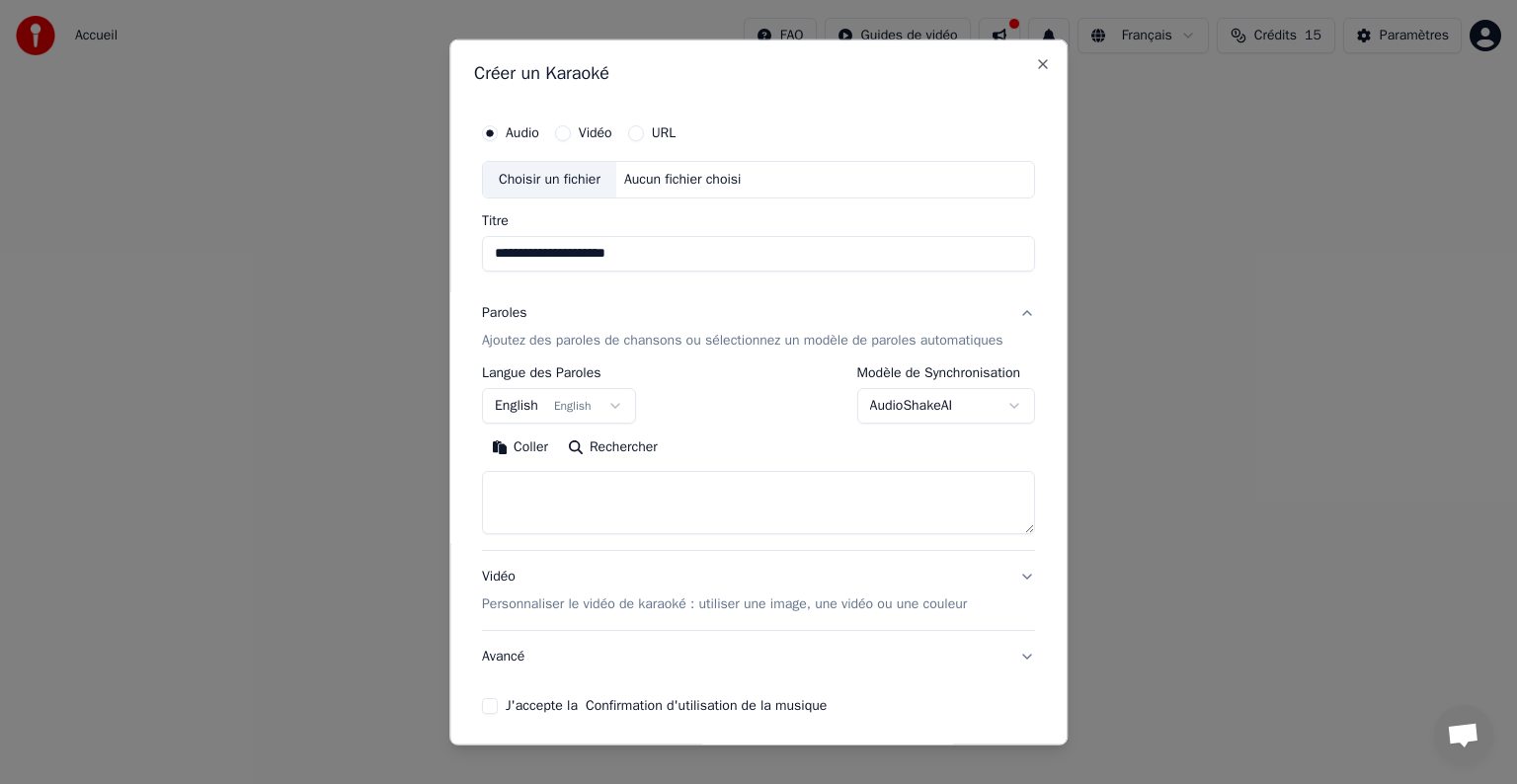 scroll, scrollTop: 75, scrollLeft: 0, axis: vertical 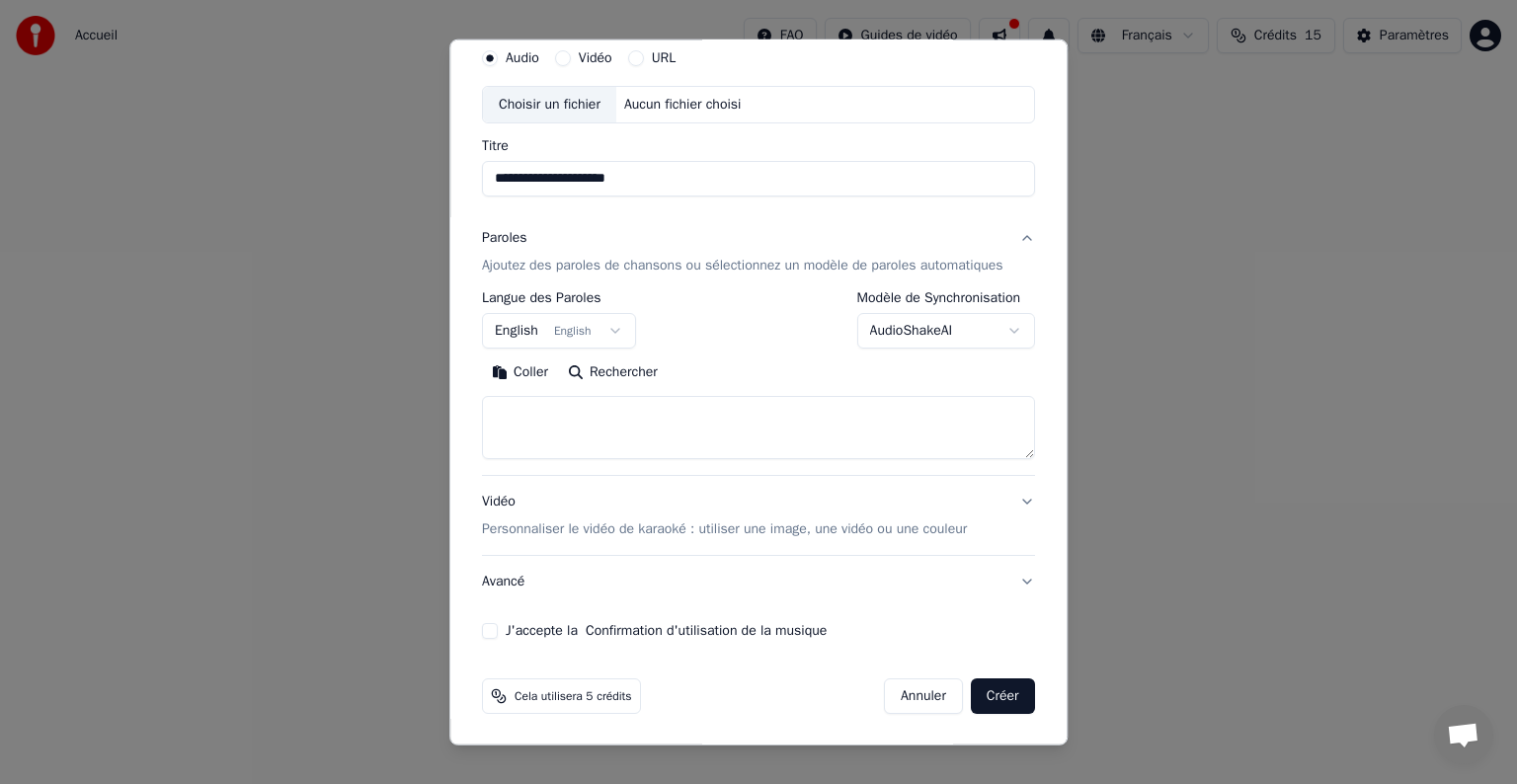 click on "J'accepte la   Confirmation d'utilisation de la musique" at bounding box center (490, 631) 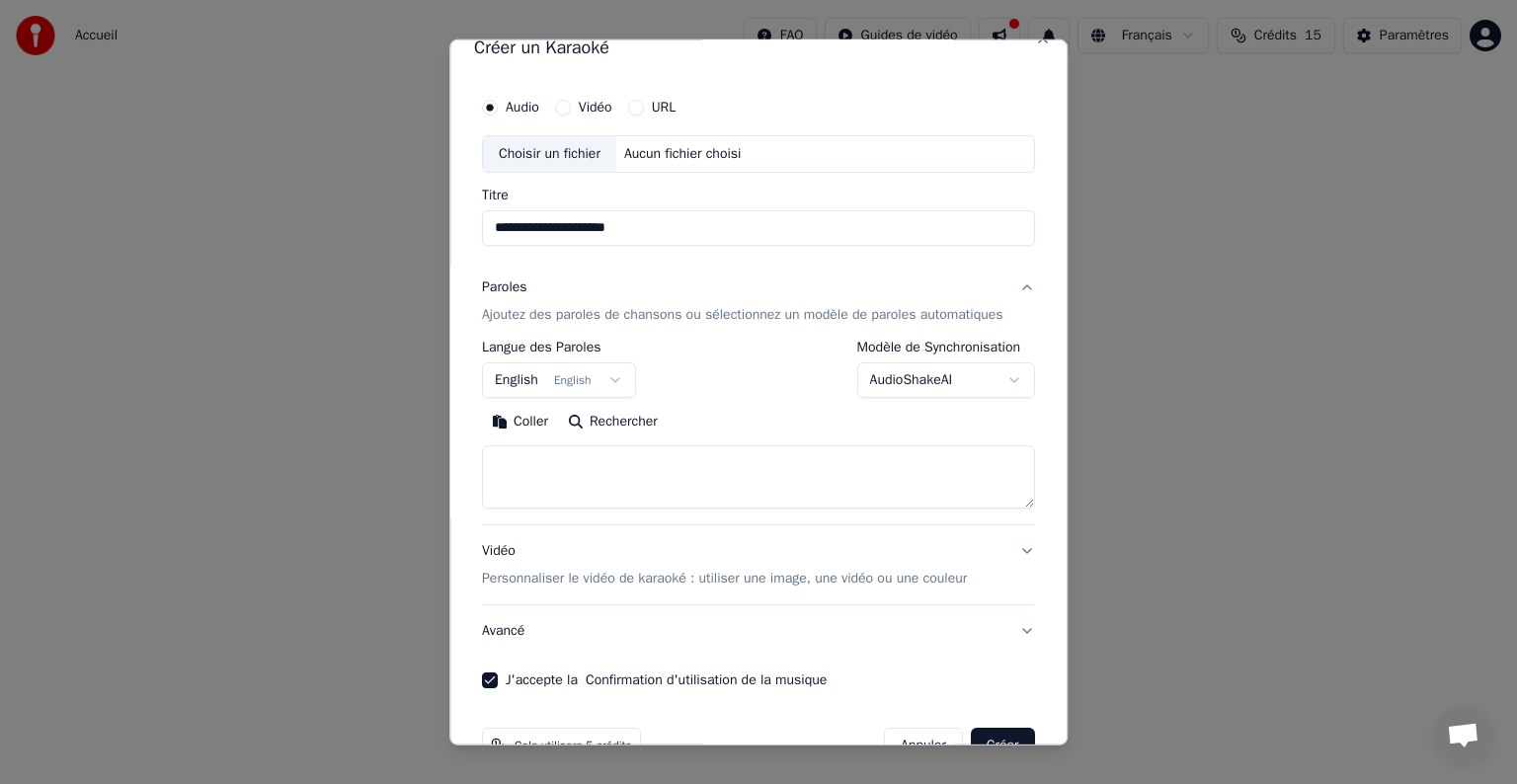 scroll, scrollTop: 0, scrollLeft: 0, axis: both 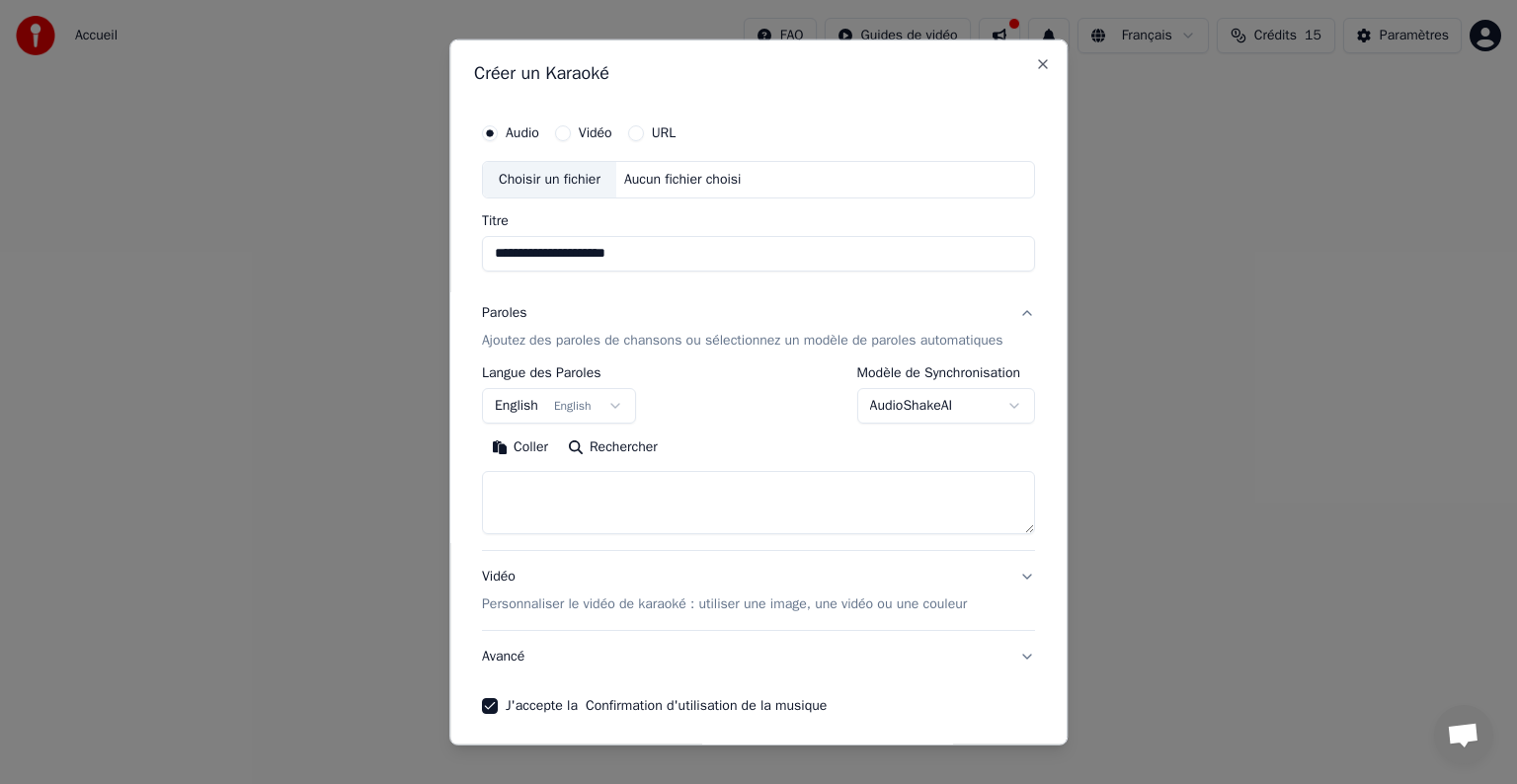 click on "Vidéo" at bounding box center [563, 133] 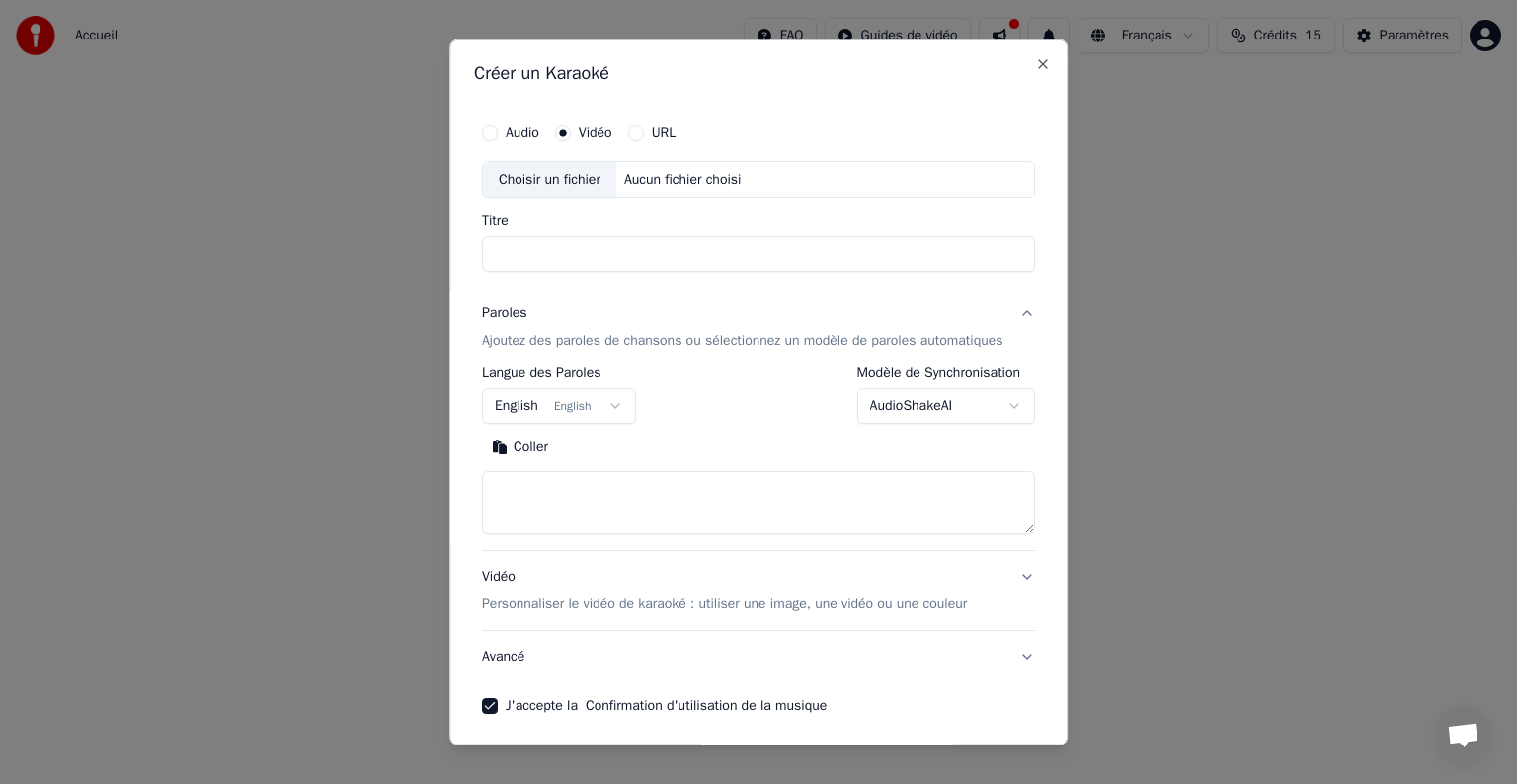 click on "Titre" at bounding box center (758, 254) 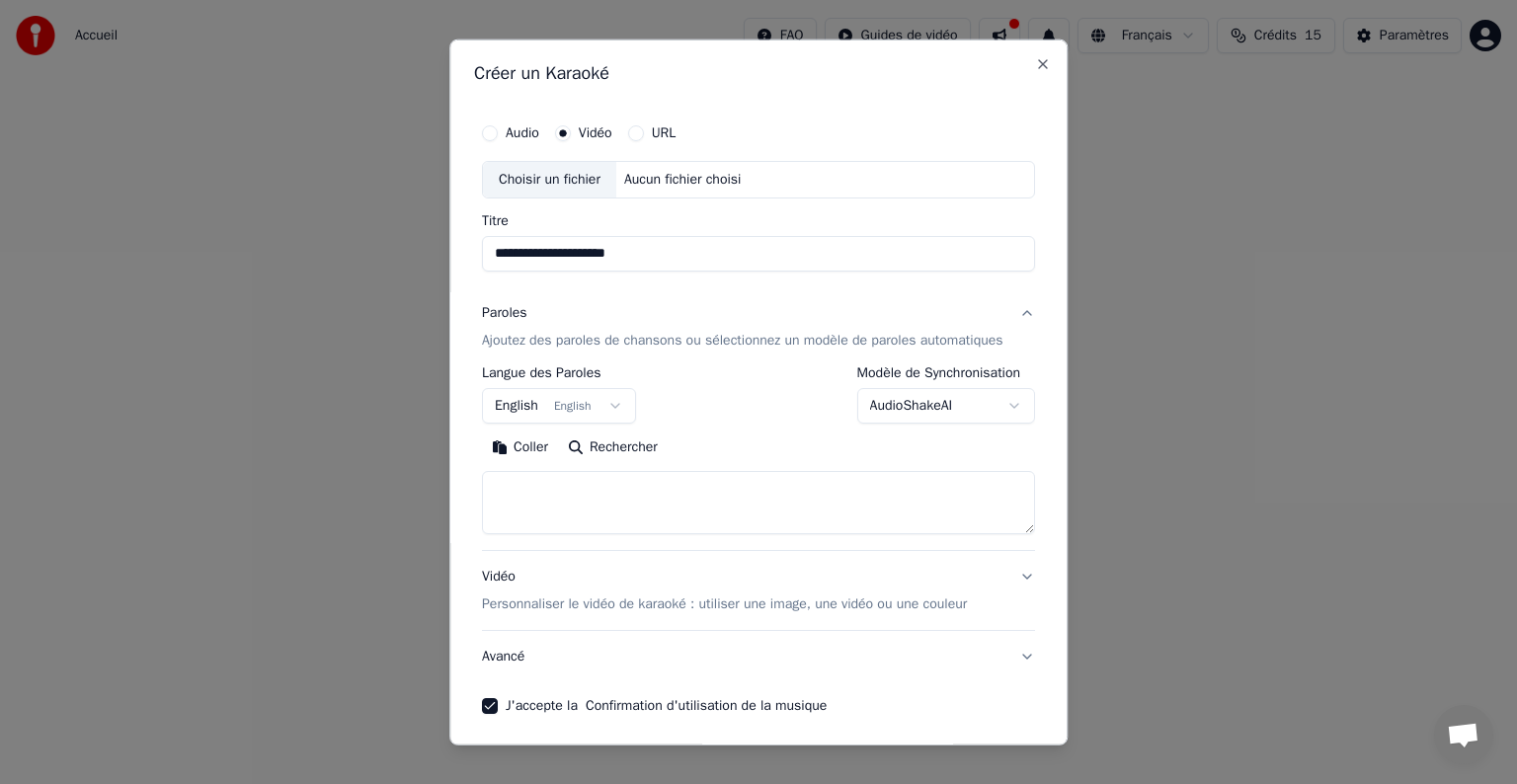 type on "**********" 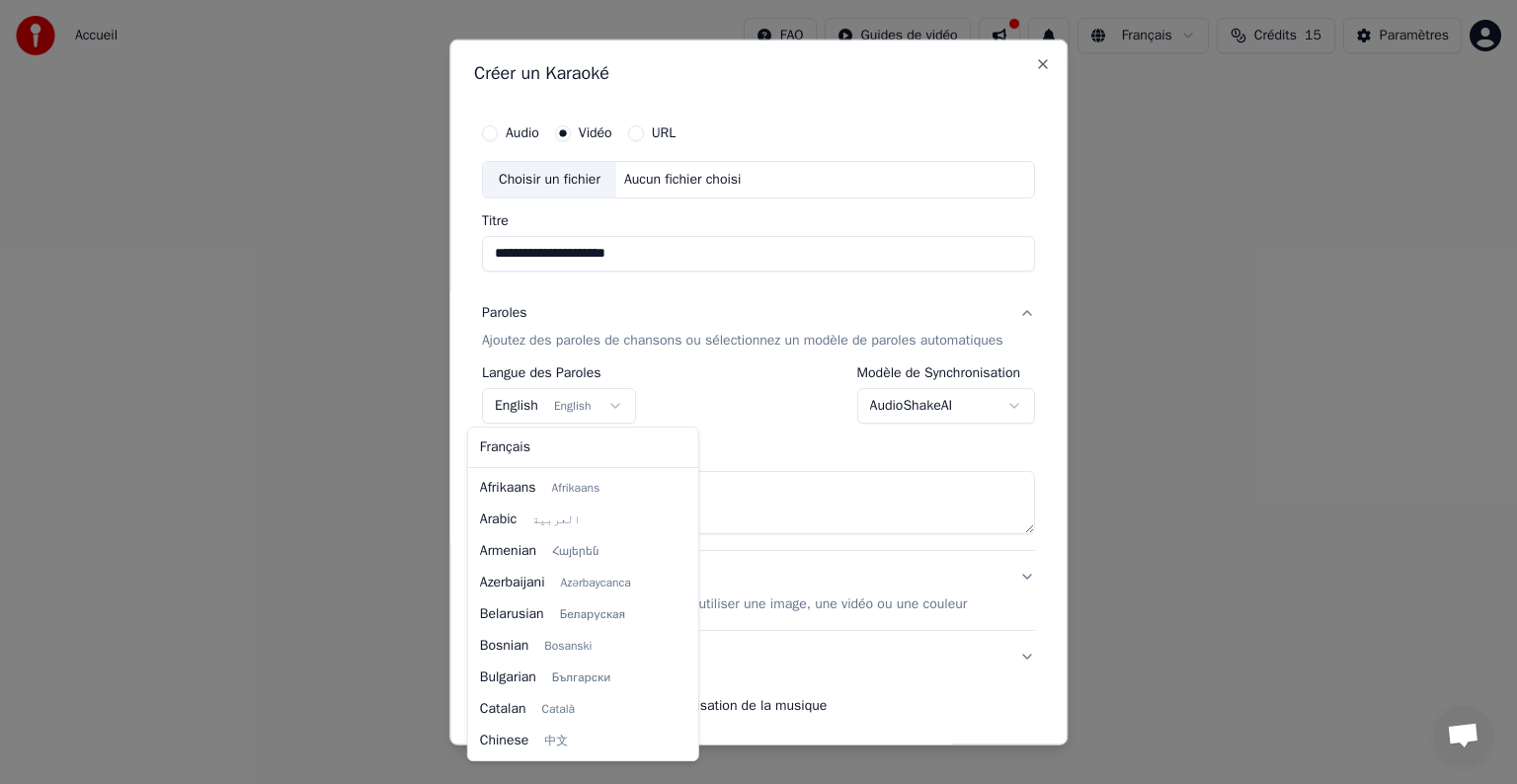 scroll, scrollTop: 158, scrollLeft: 0, axis: vertical 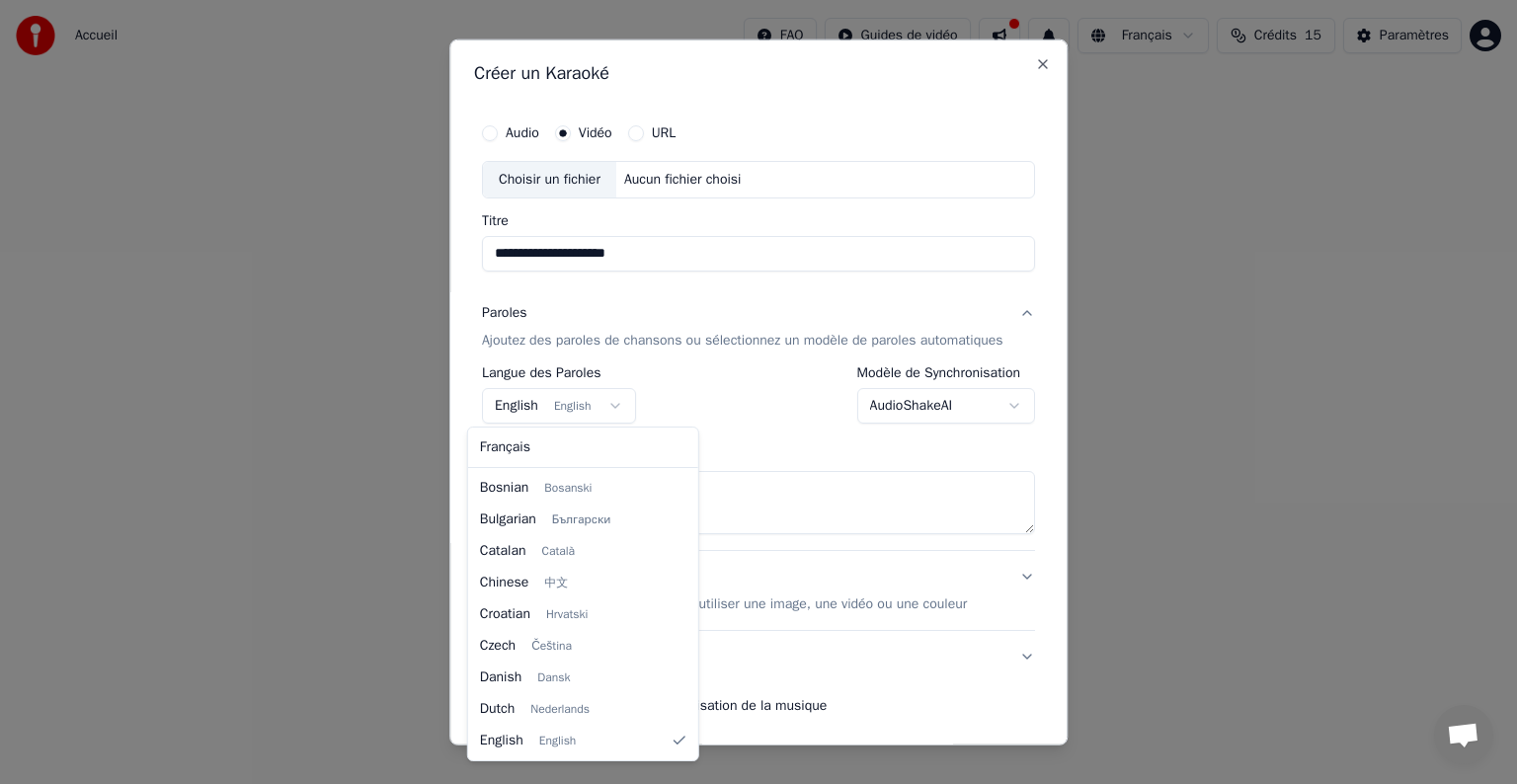 select on "**" 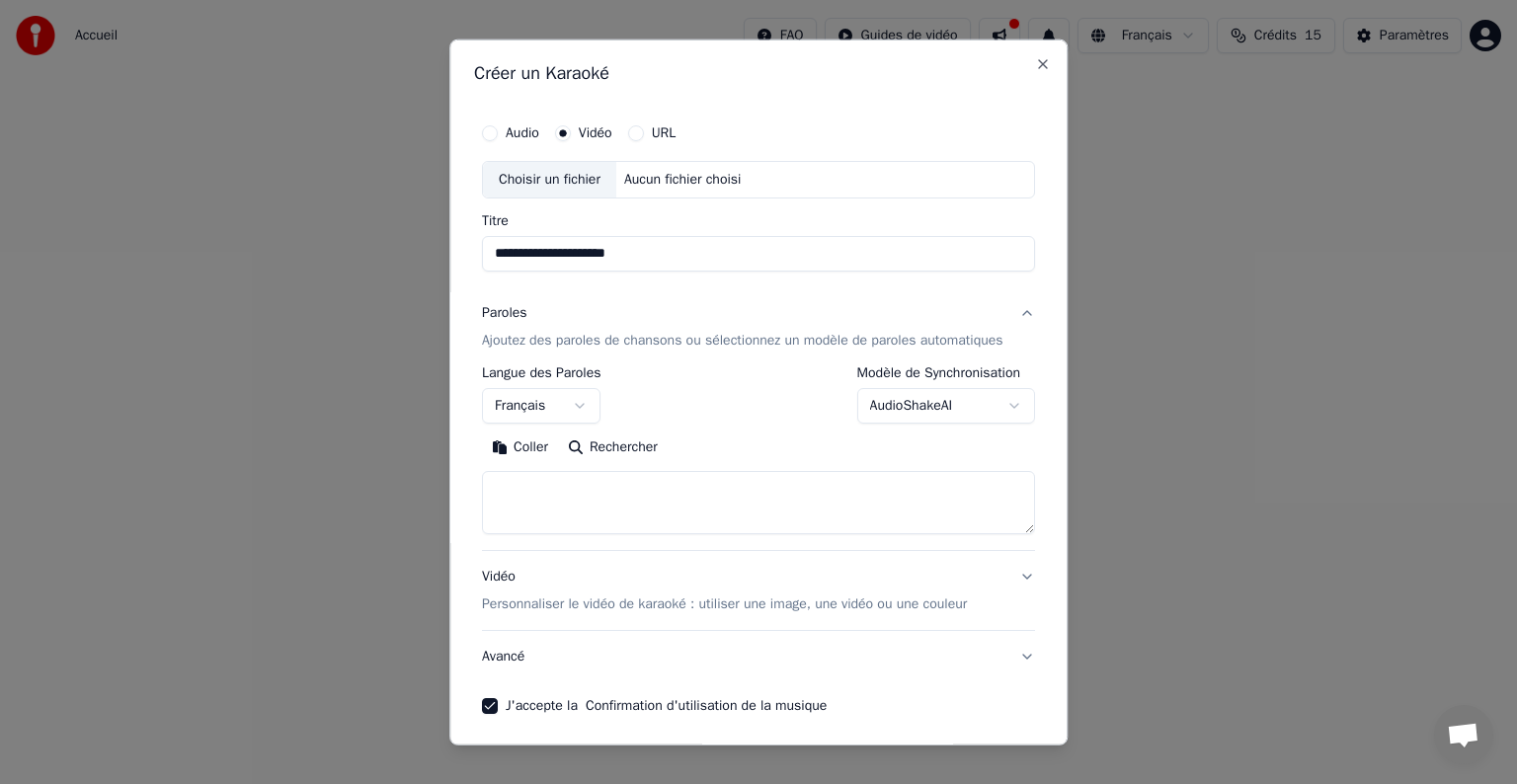 scroll, scrollTop: 75, scrollLeft: 0, axis: vertical 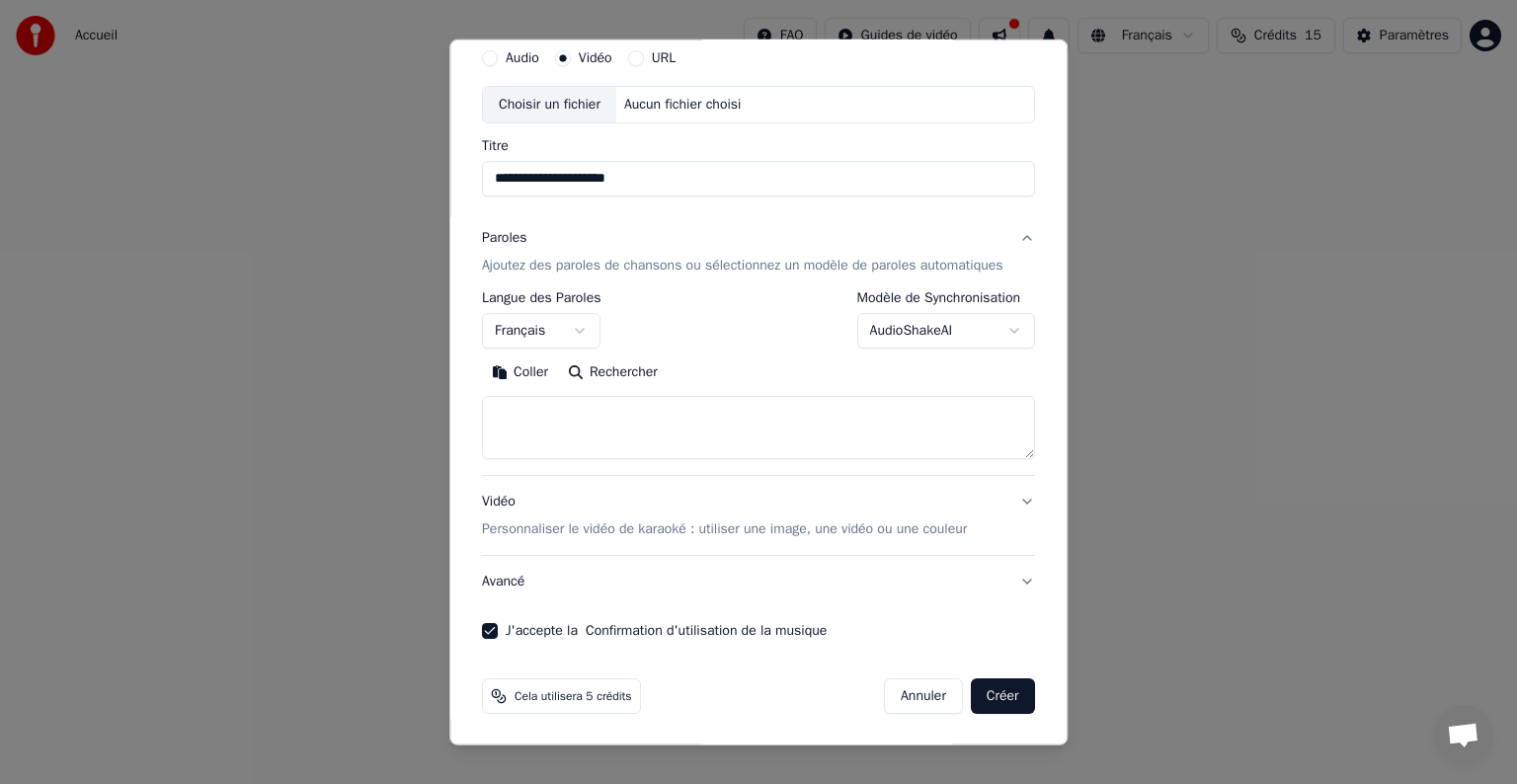 click on "Vidéo Personnaliser le vidéo de karaoké : utiliser une image, une vidéo ou une couleur" at bounding box center (758, 515) 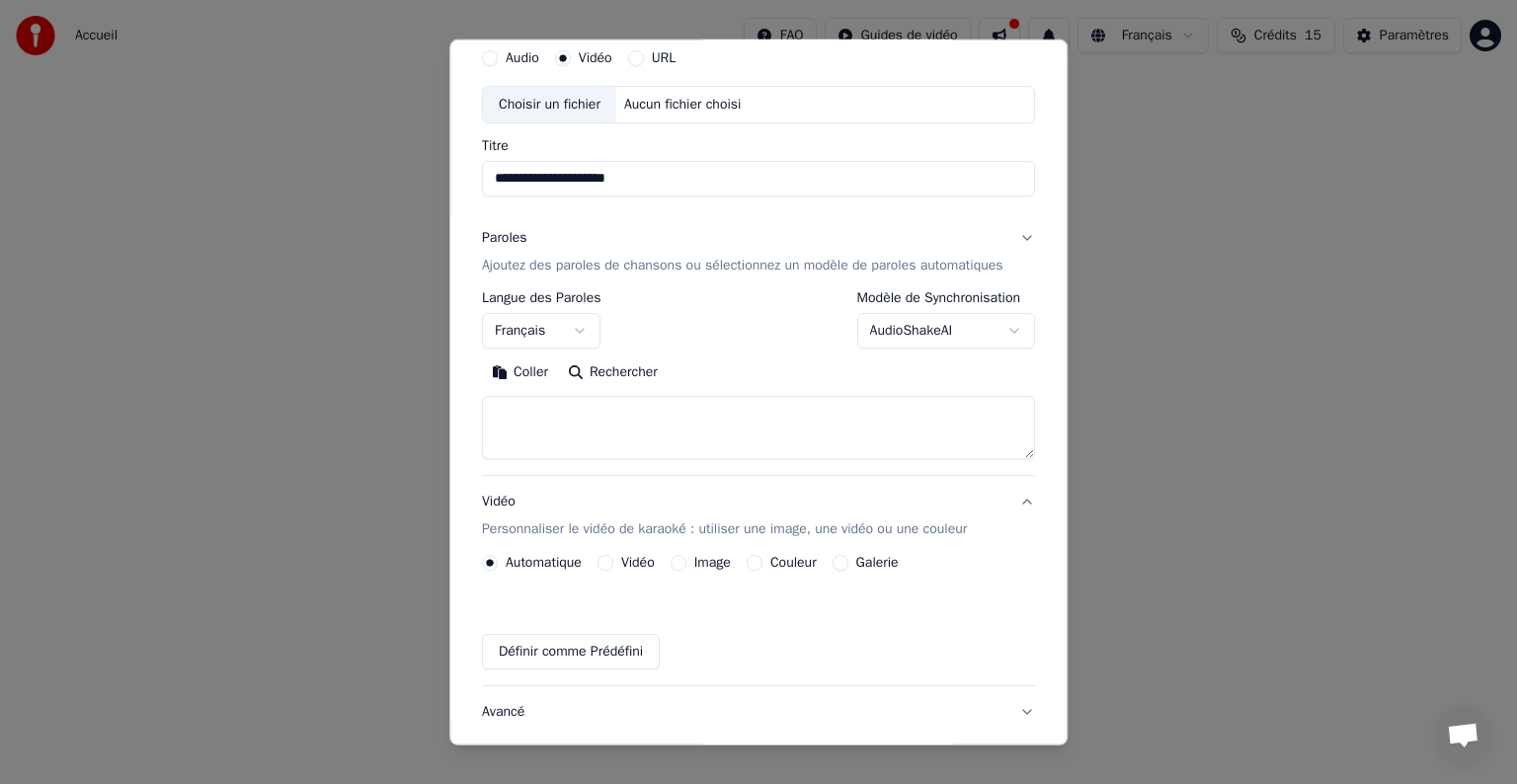 scroll, scrollTop: 22, scrollLeft: 0, axis: vertical 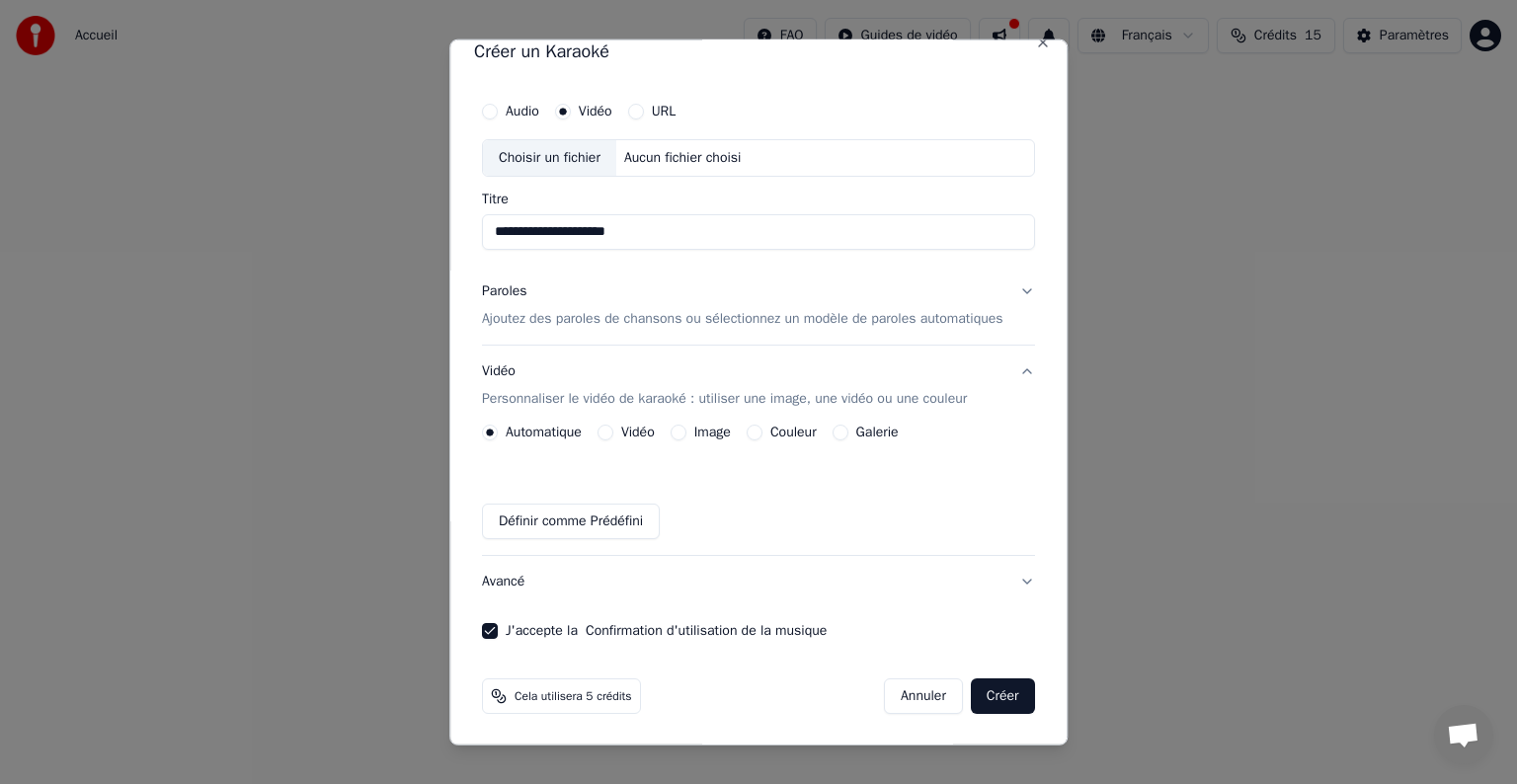 click on "Créer" at bounding box center [1002, 696] 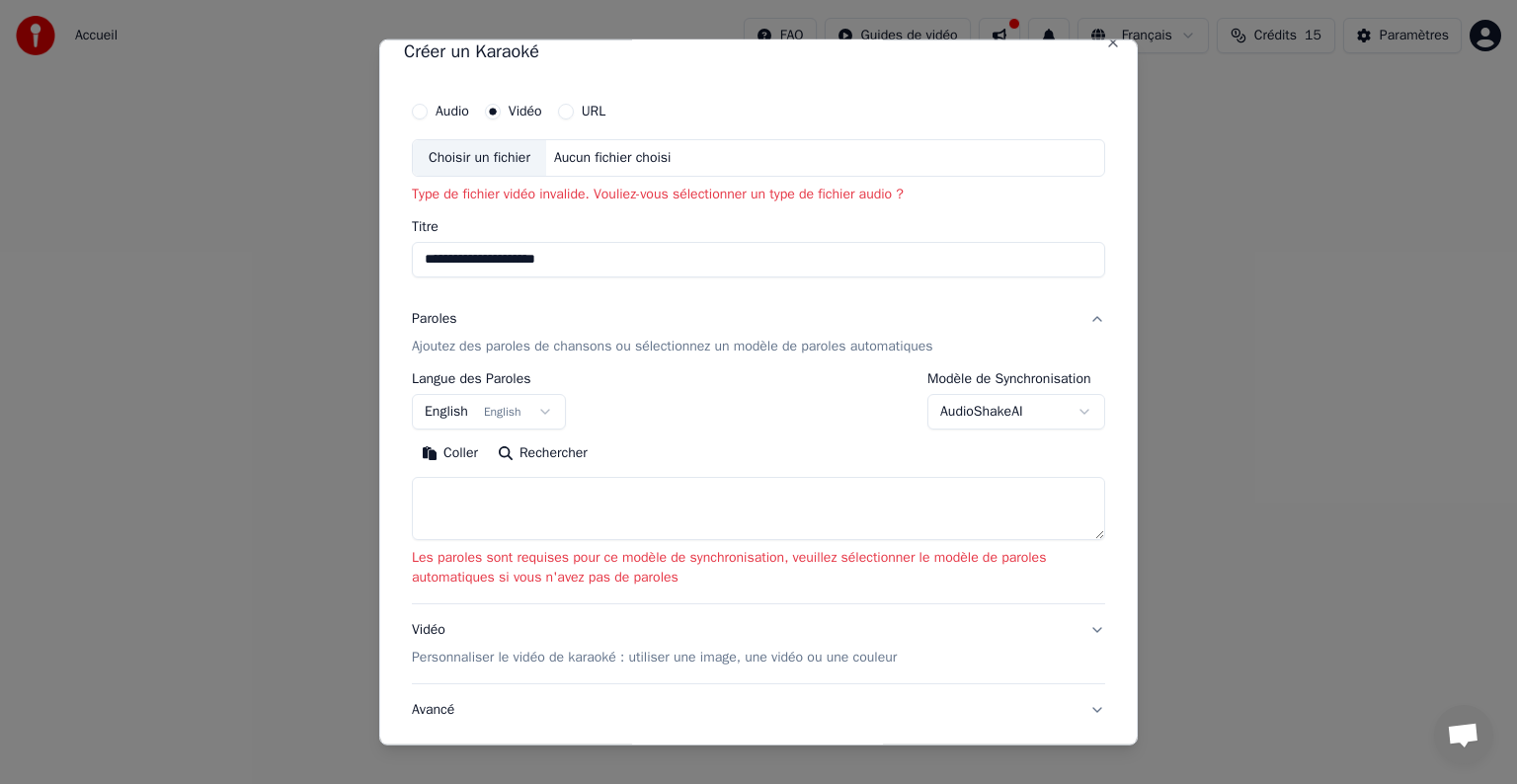 click on "Audio" at bounding box center [420, 112] 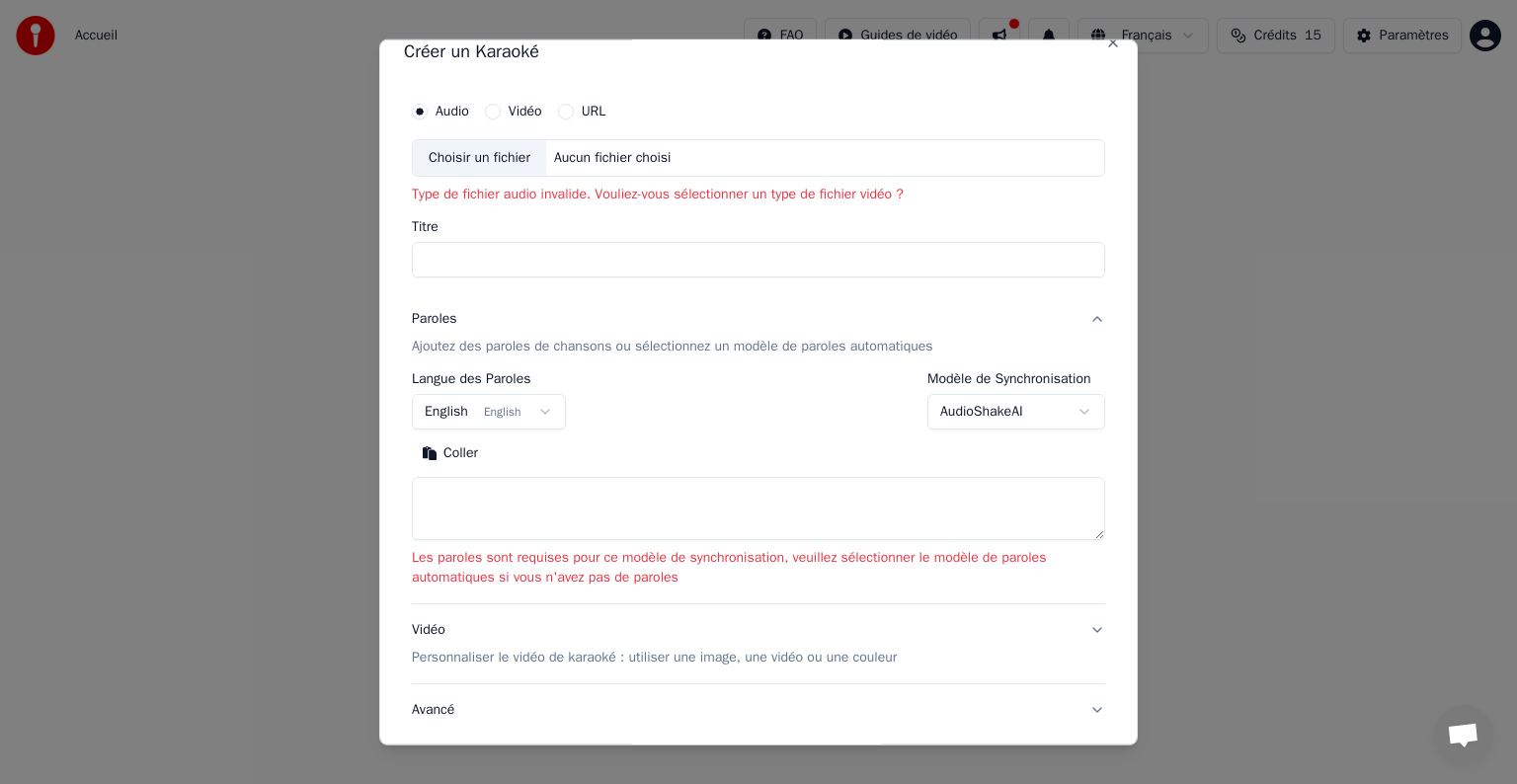 click on "Titre" at bounding box center (758, 260) 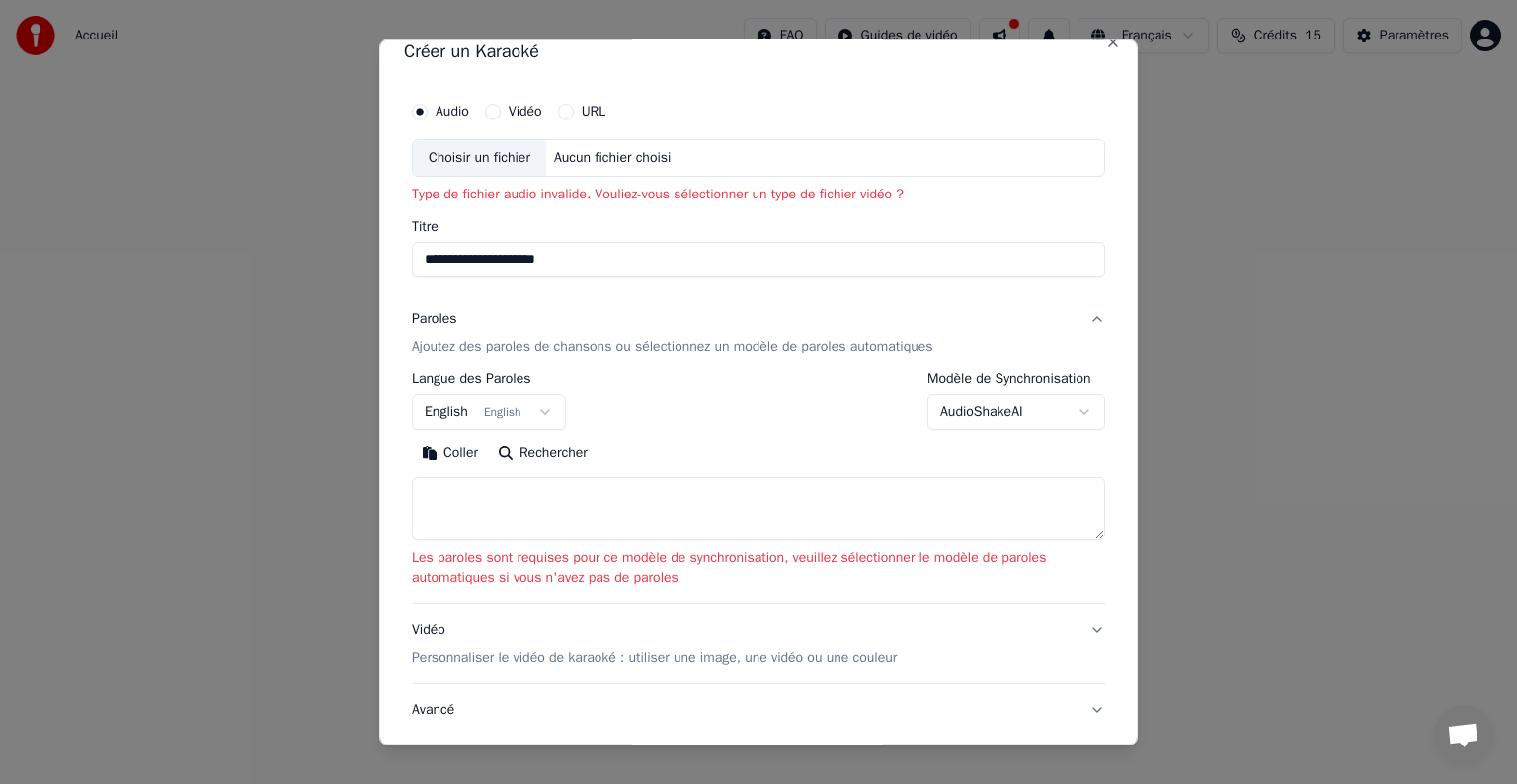 type on "**********" 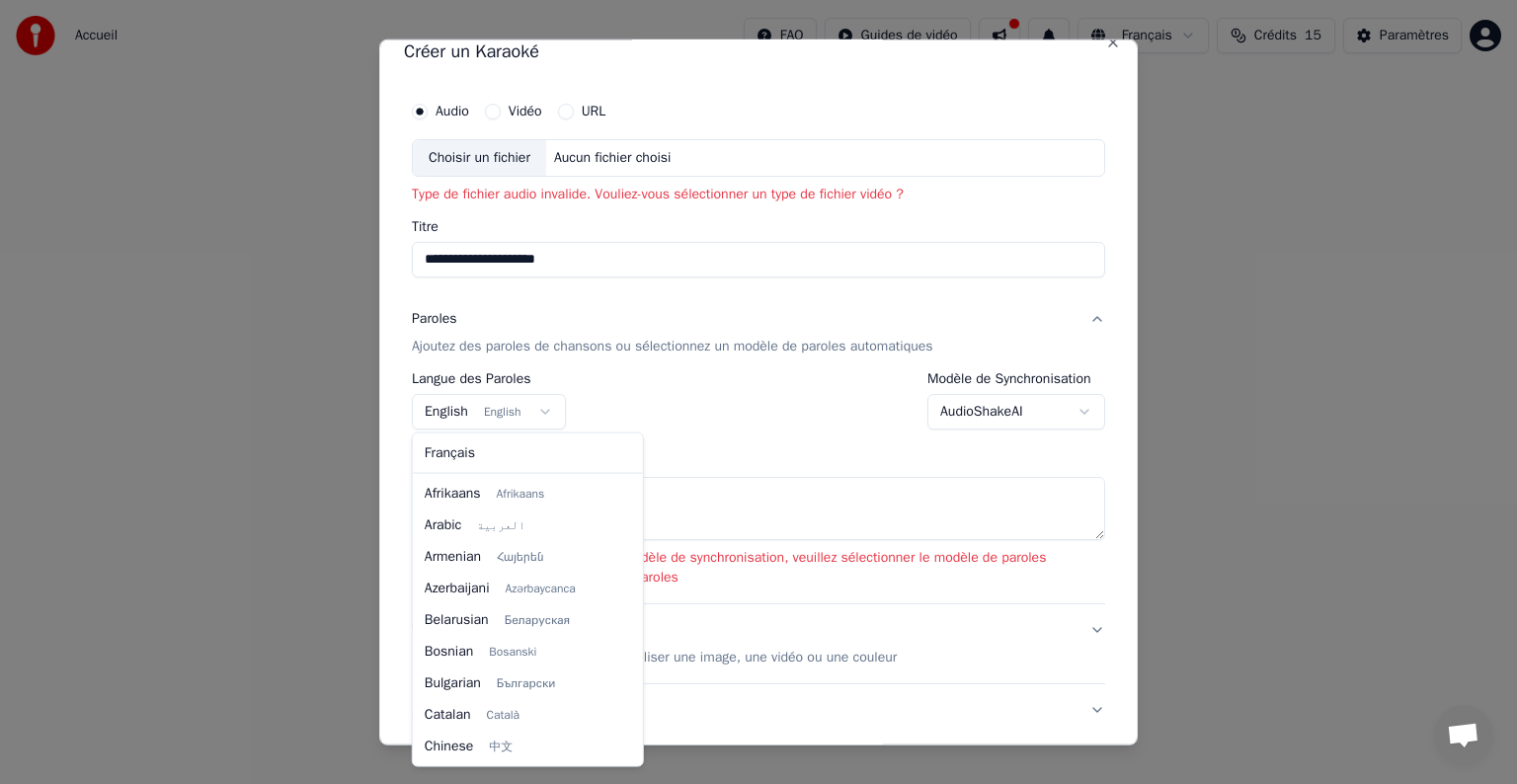 click on "**********" at bounding box center [758, 209] 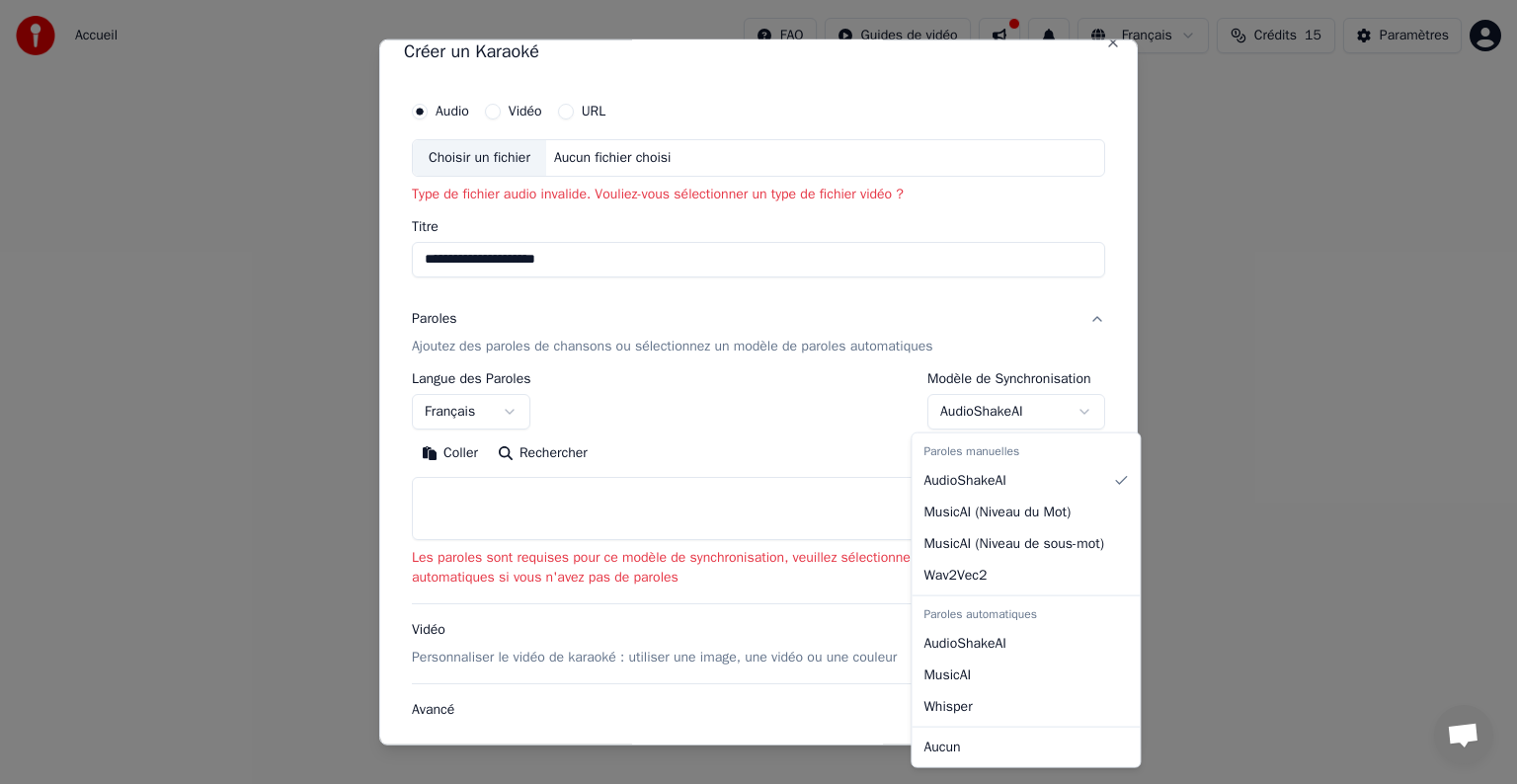 click on "**********" at bounding box center (758, 209) 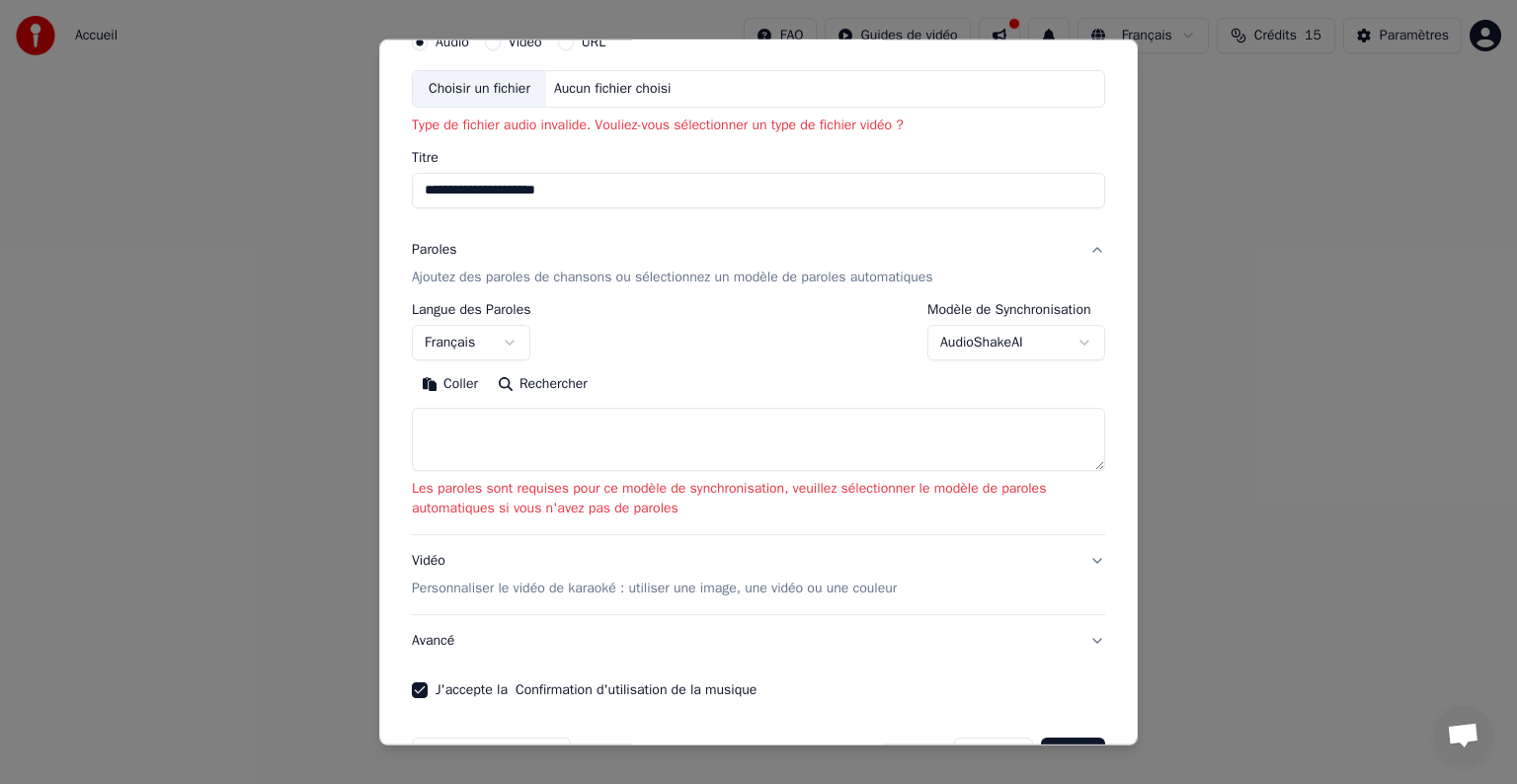 scroll, scrollTop: 120, scrollLeft: 0, axis: vertical 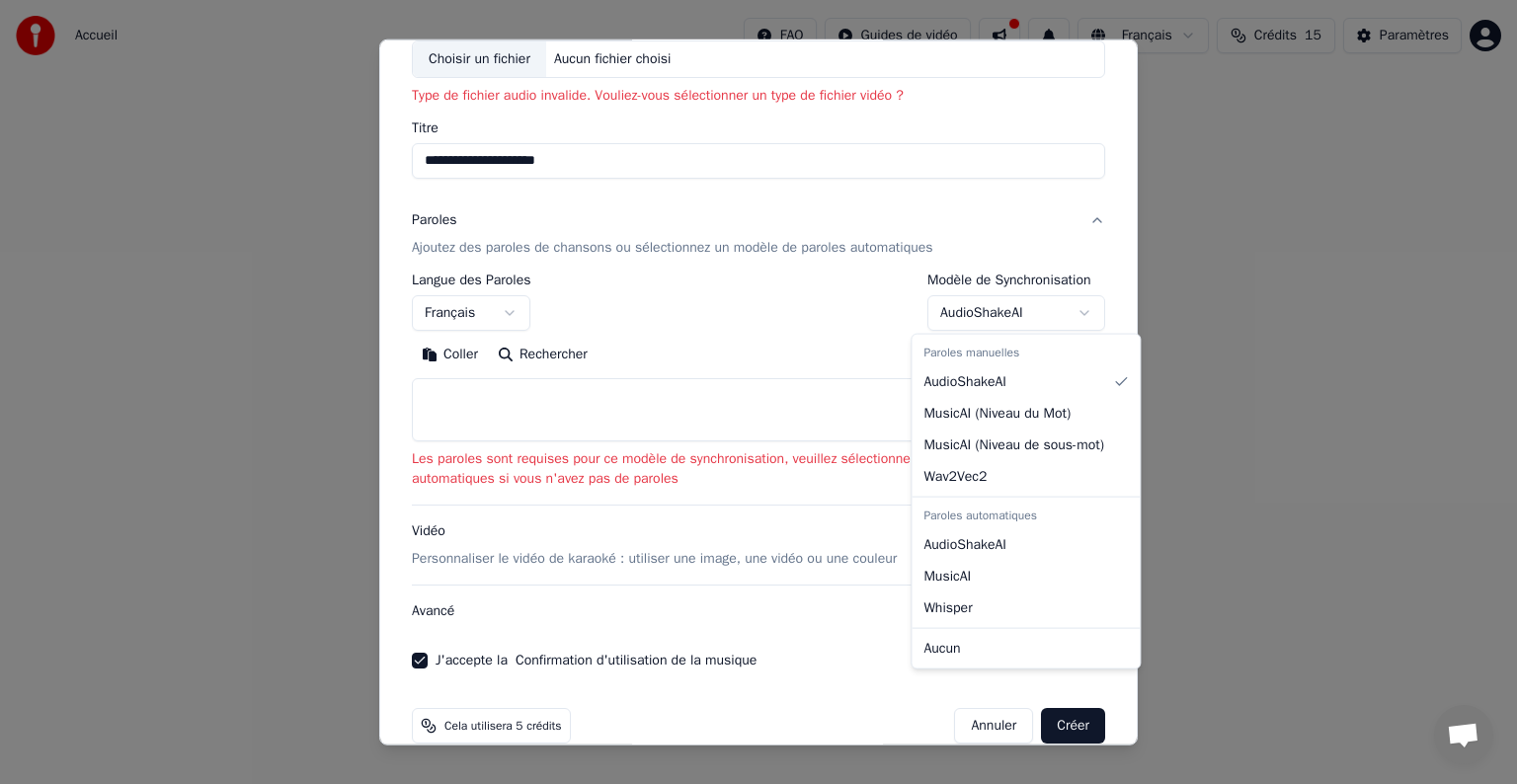 click on "**********" at bounding box center [758, 209] 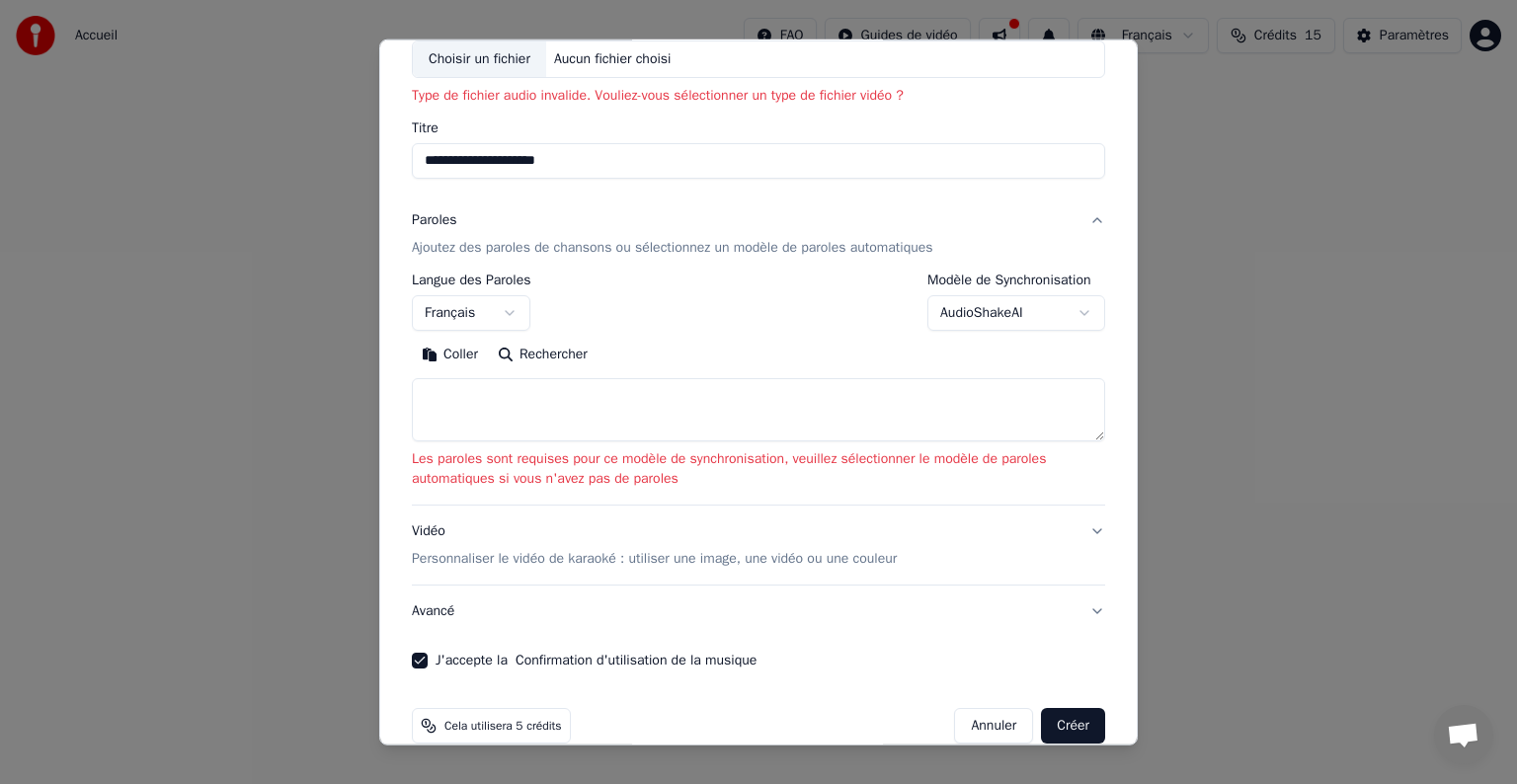 click on "**********" at bounding box center [758, 209] 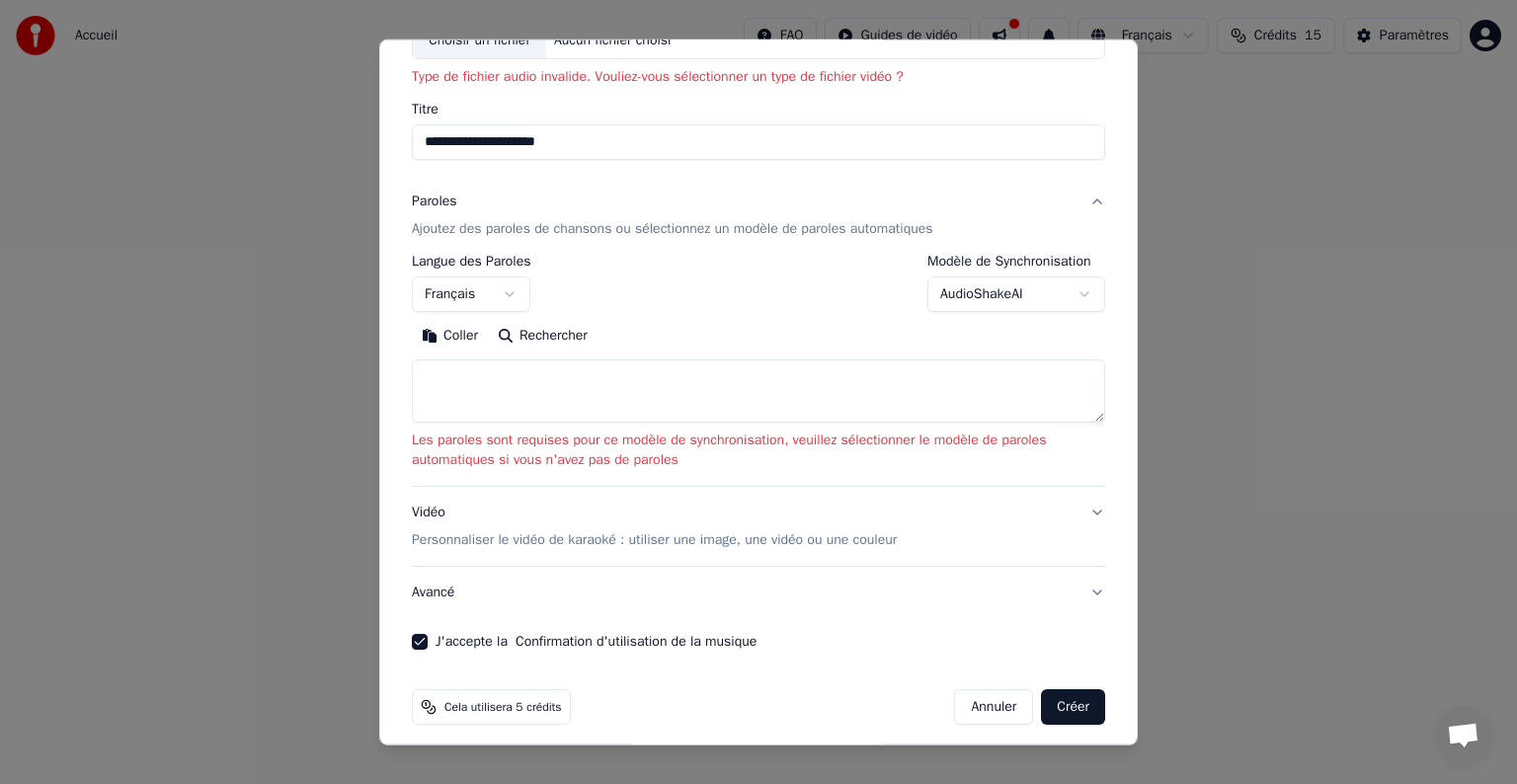 scroll, scrollTop: 150, scrollLeft: 0, axis: vertical 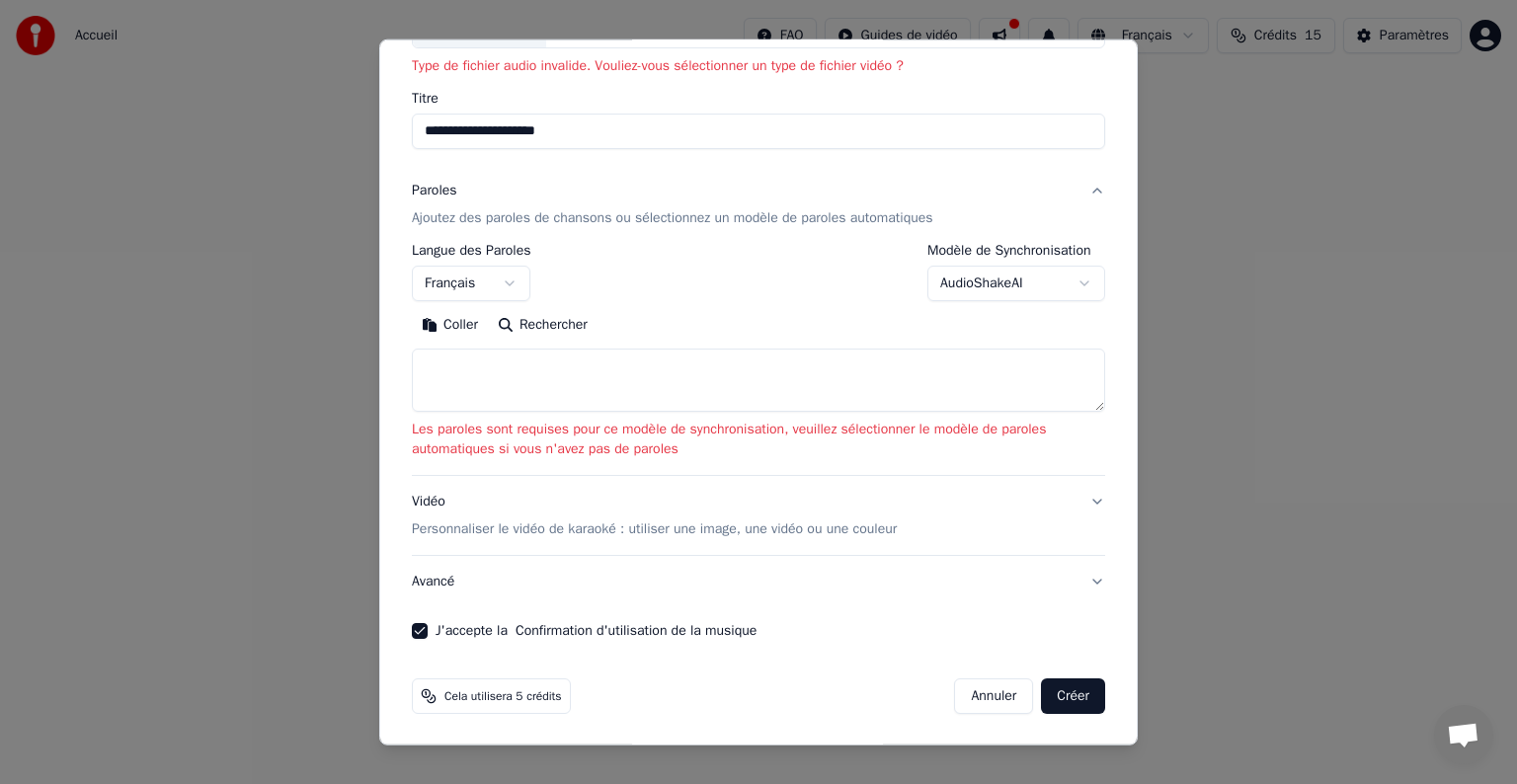 click on "Créer" at bounding box center (1073, 696) 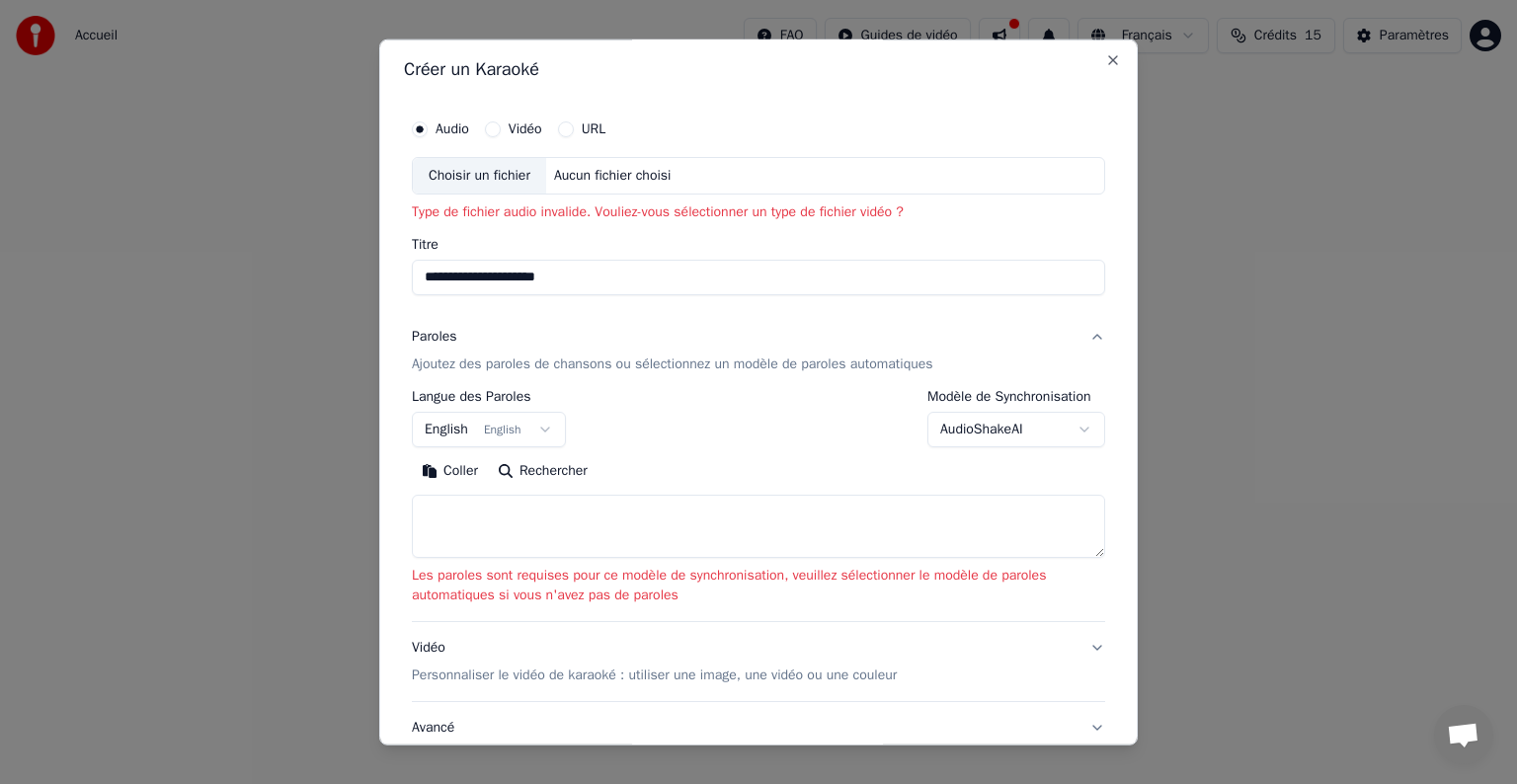 scroll, scrollTop: 0, scrollLeft: 0, axis: both 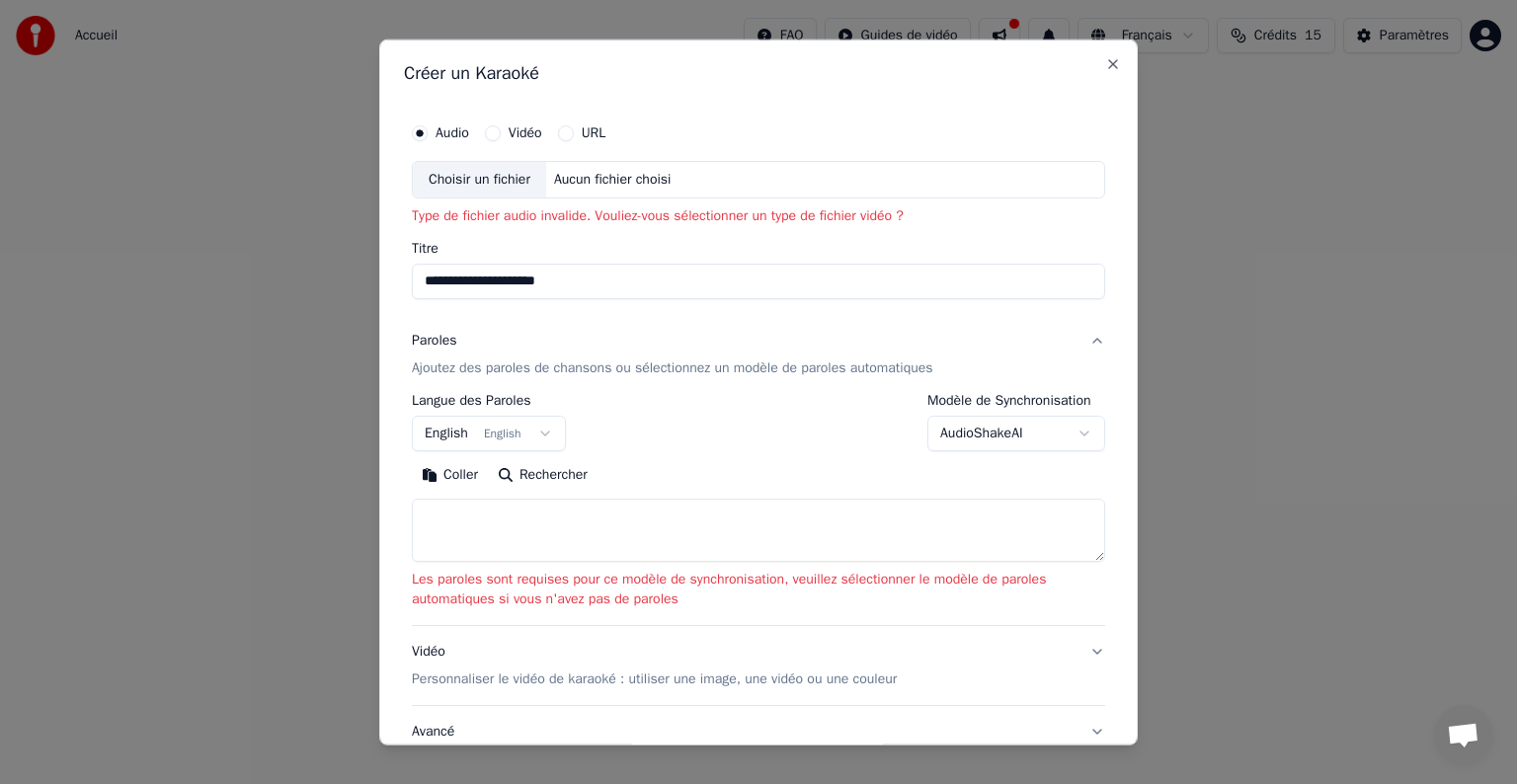 click on "Choisir un fichier" at bounding box center (479, 180) 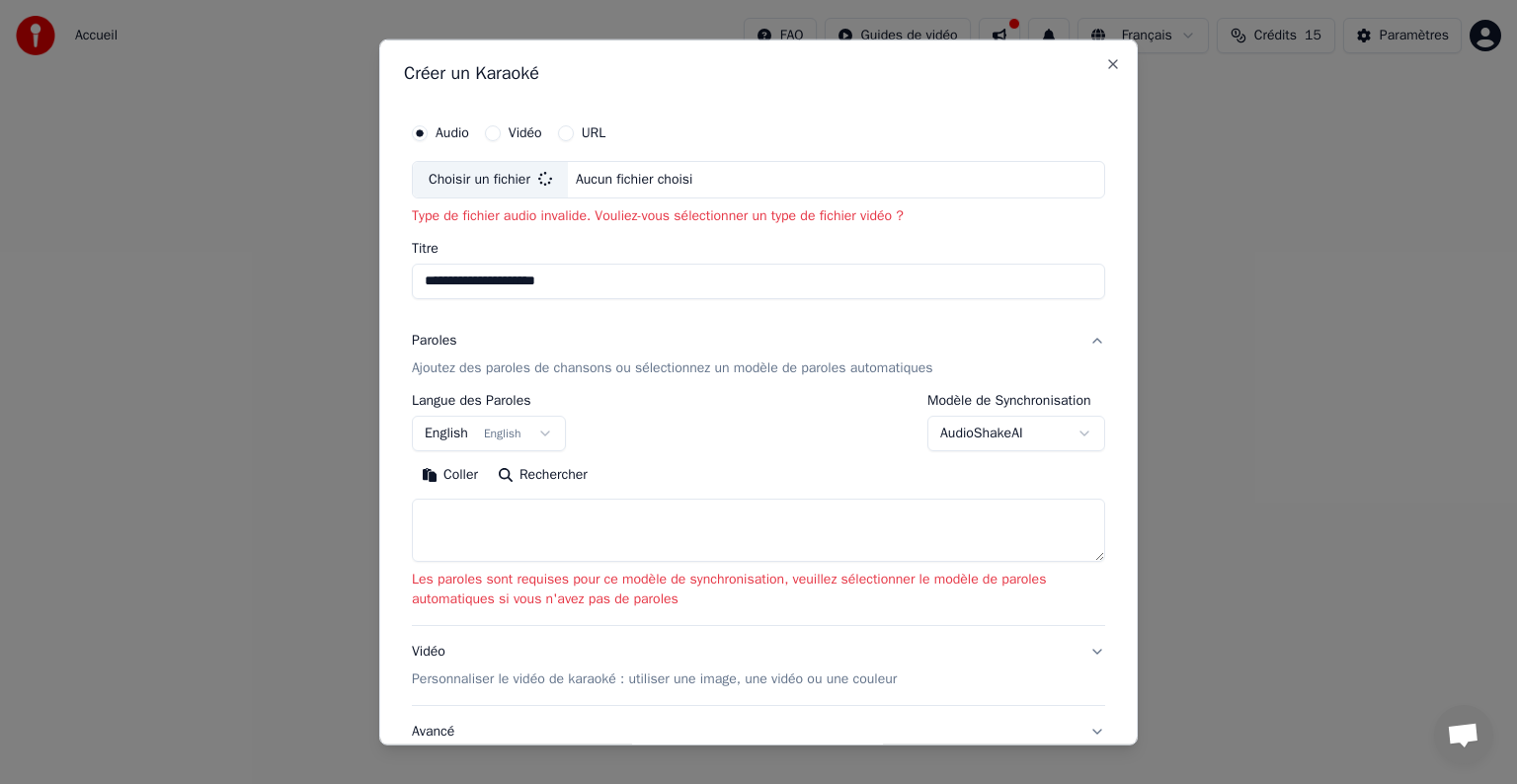 type on "**********" 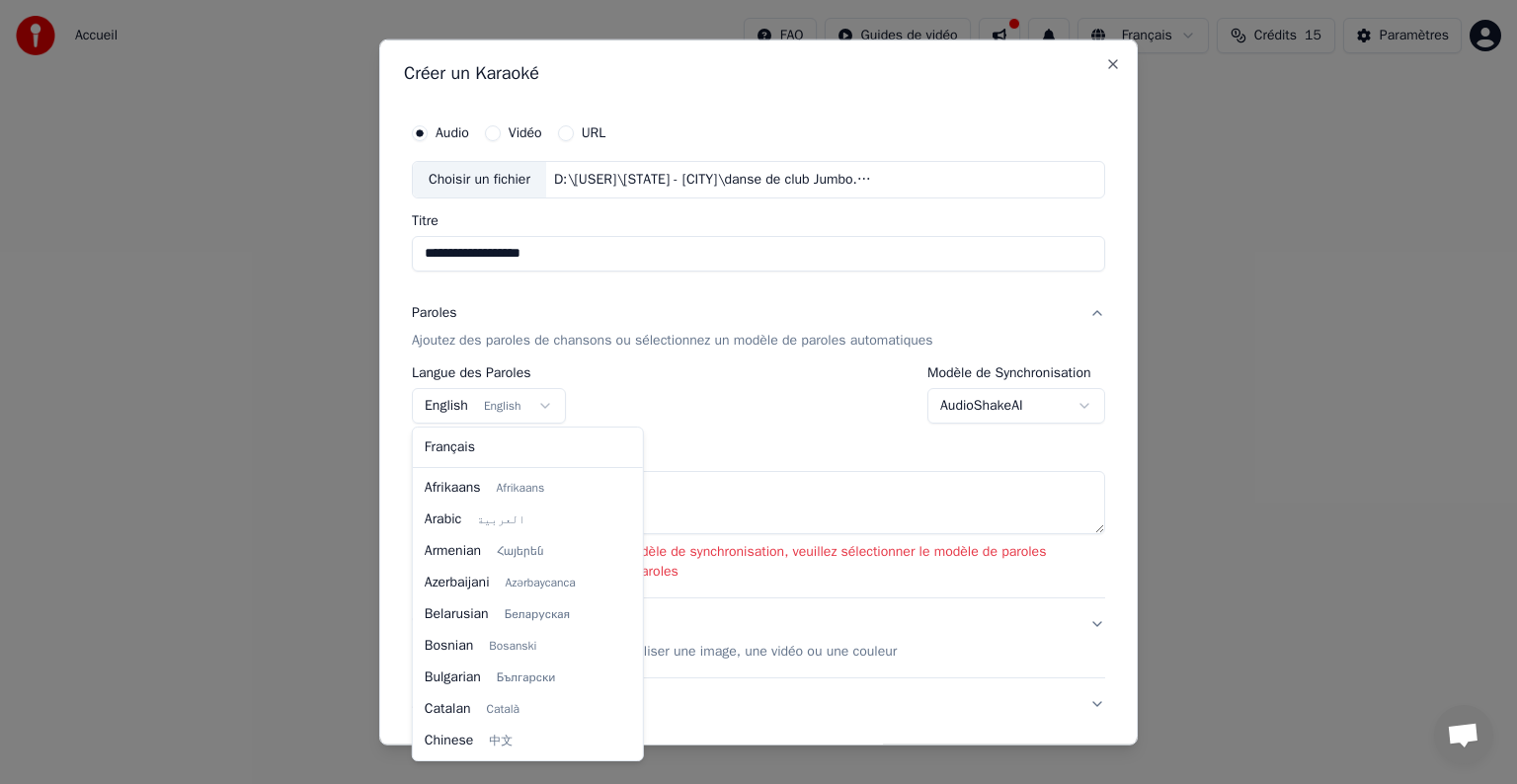 click on "**********" at bounding box center (758, 209) 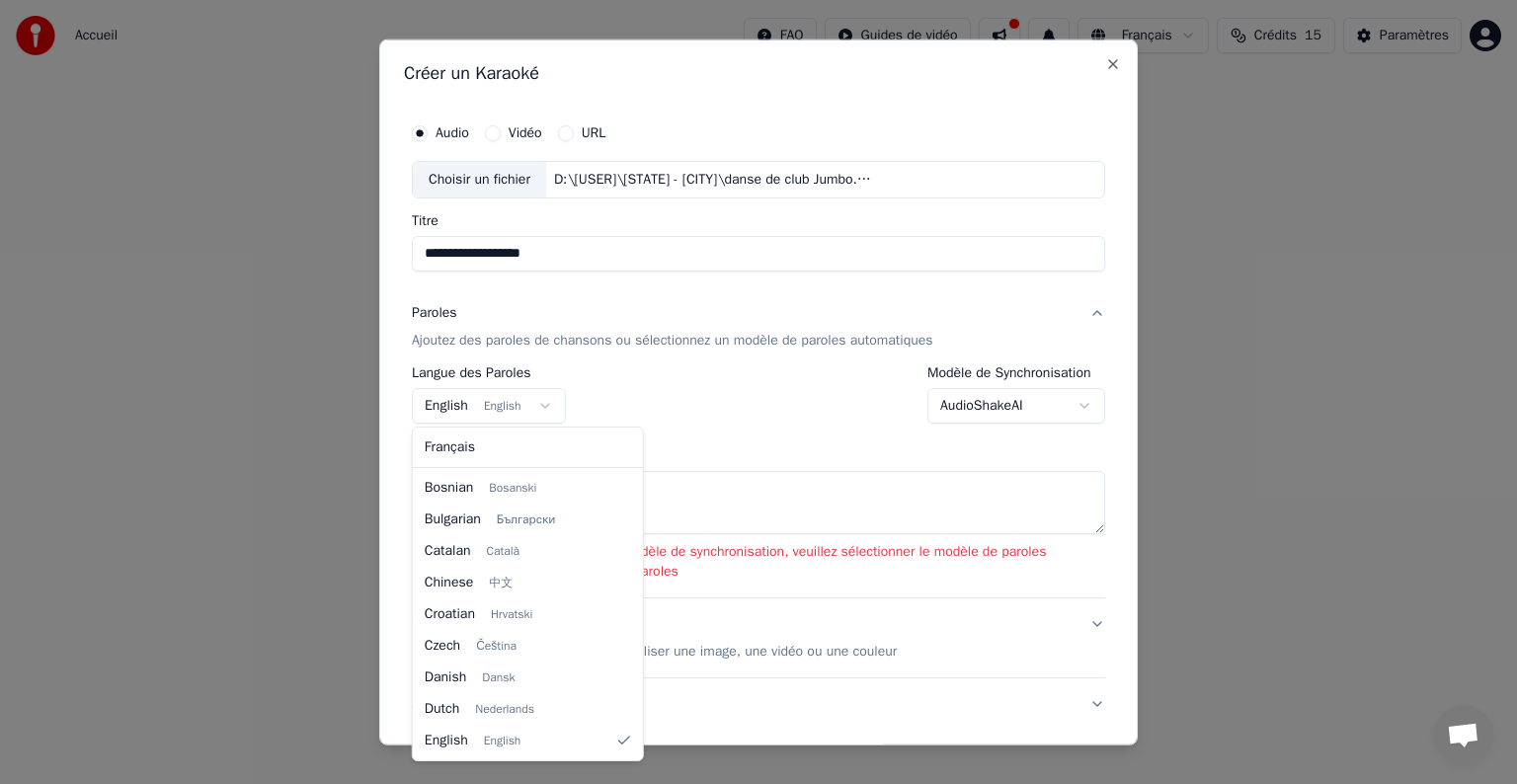 select on "**" 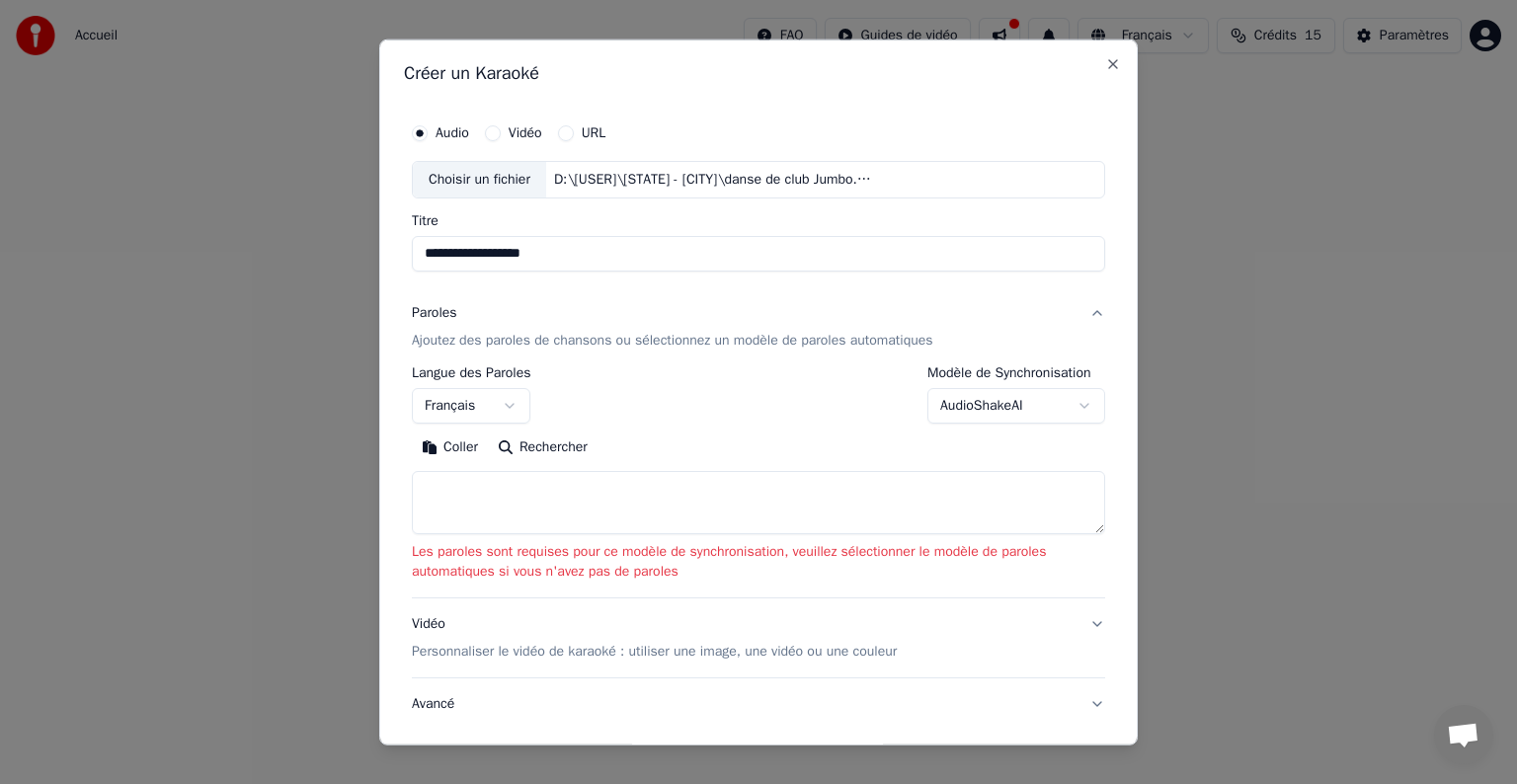 click on "**********" at bounding box center (758, 254) 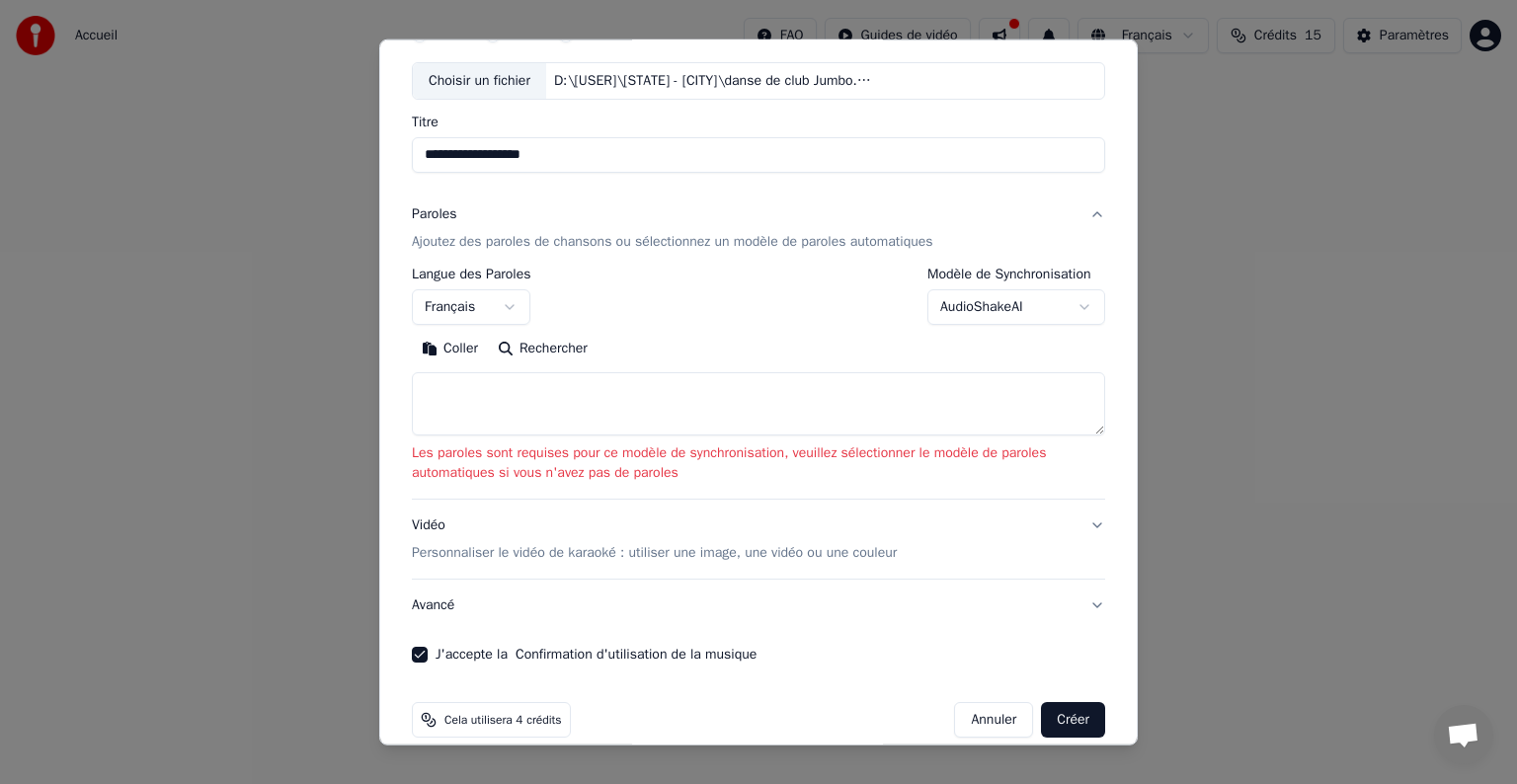 type on "**********" 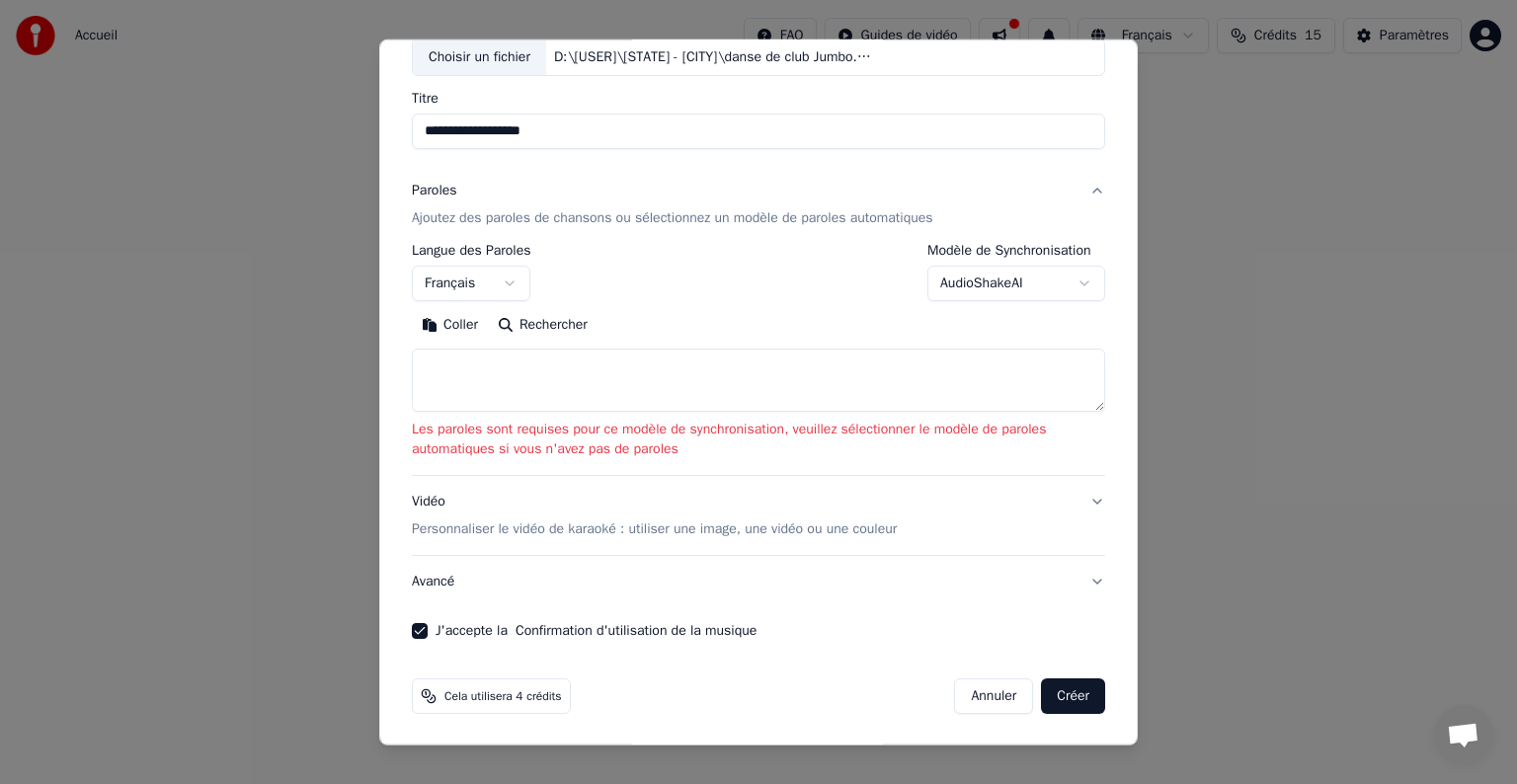 click on "Créer" at bounding box center (1073, 696) 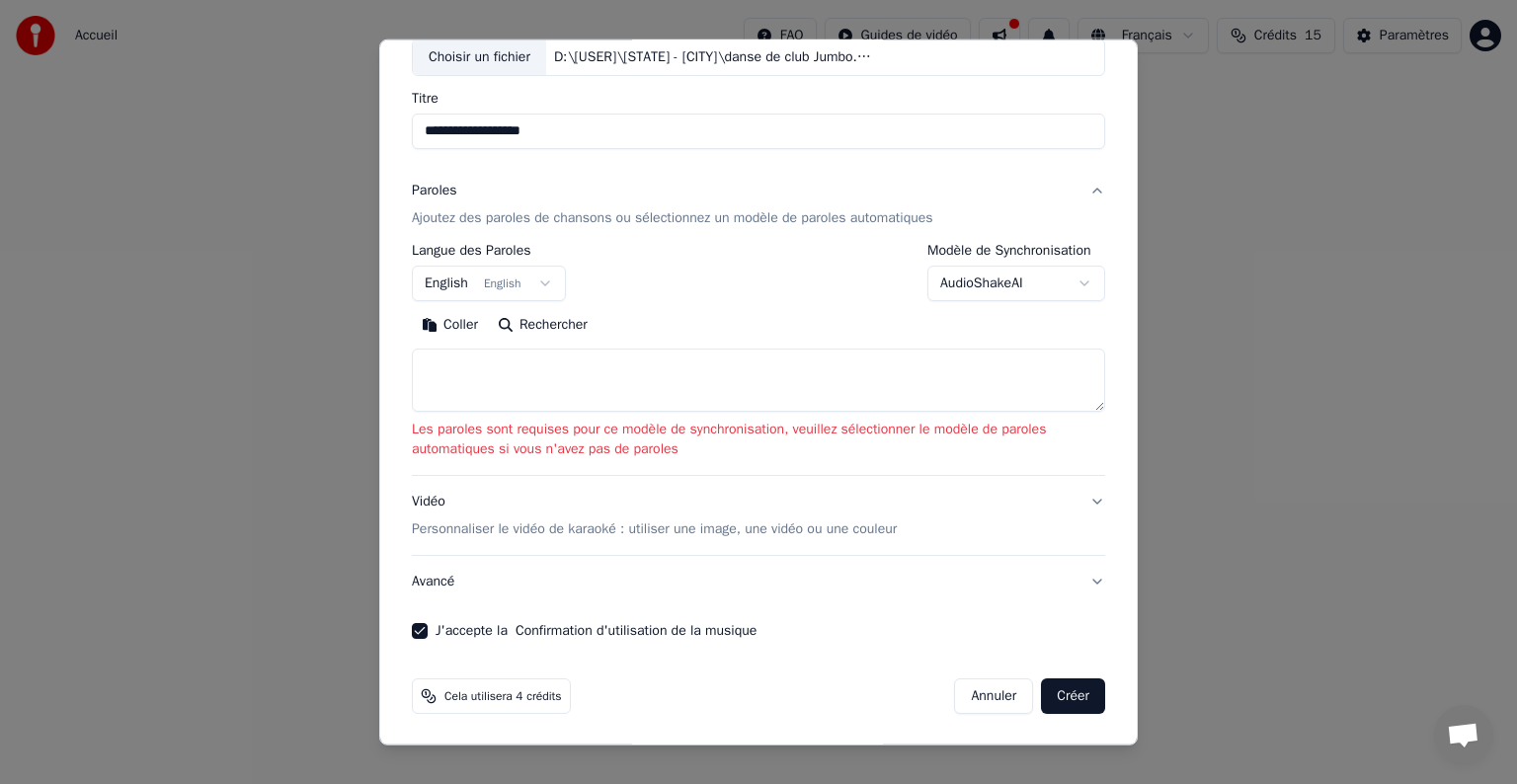 click on "**********" at bounding box center [758, 209] 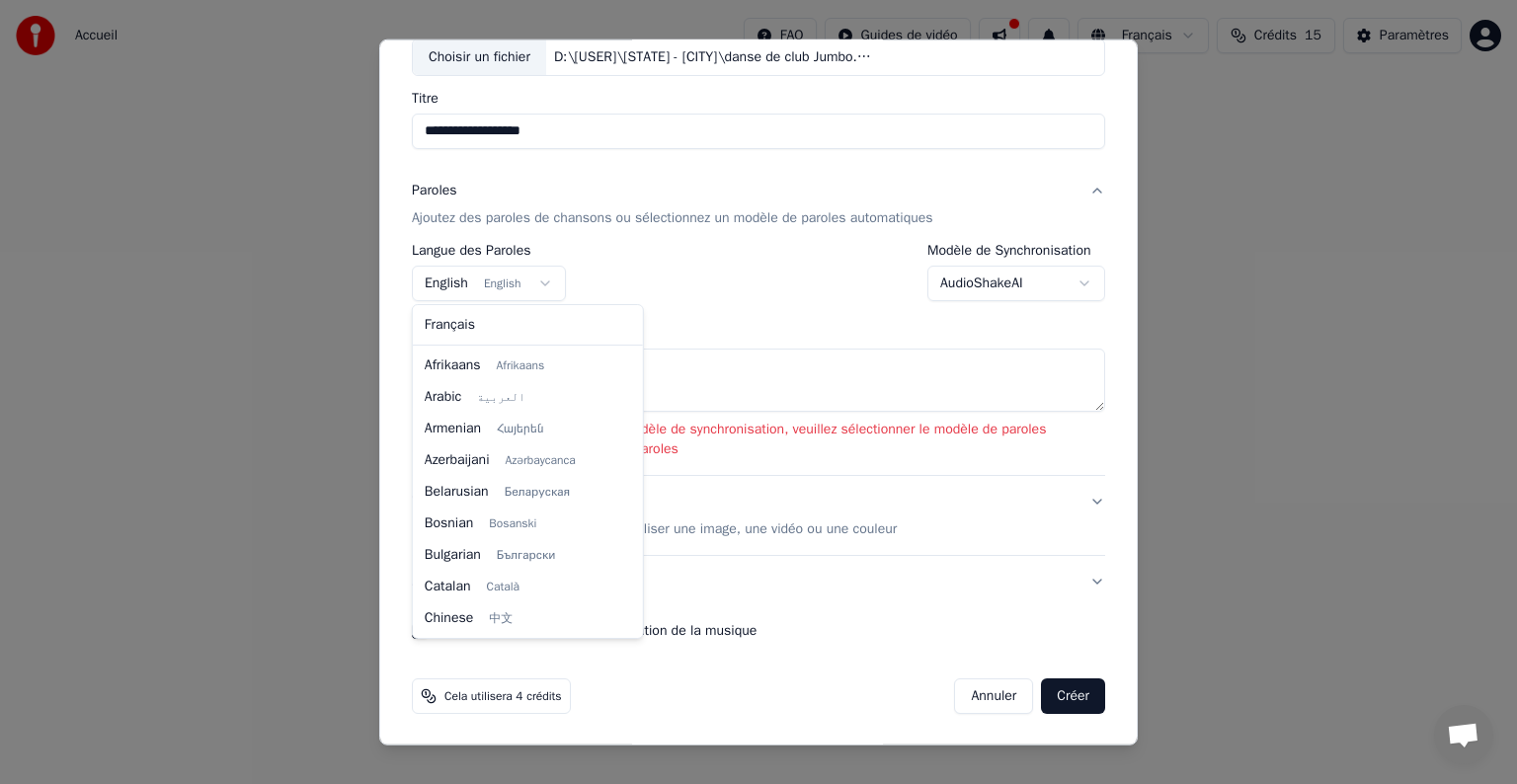 scroll, scrollTop: 158, scrollLeft: 0, axis: vertical 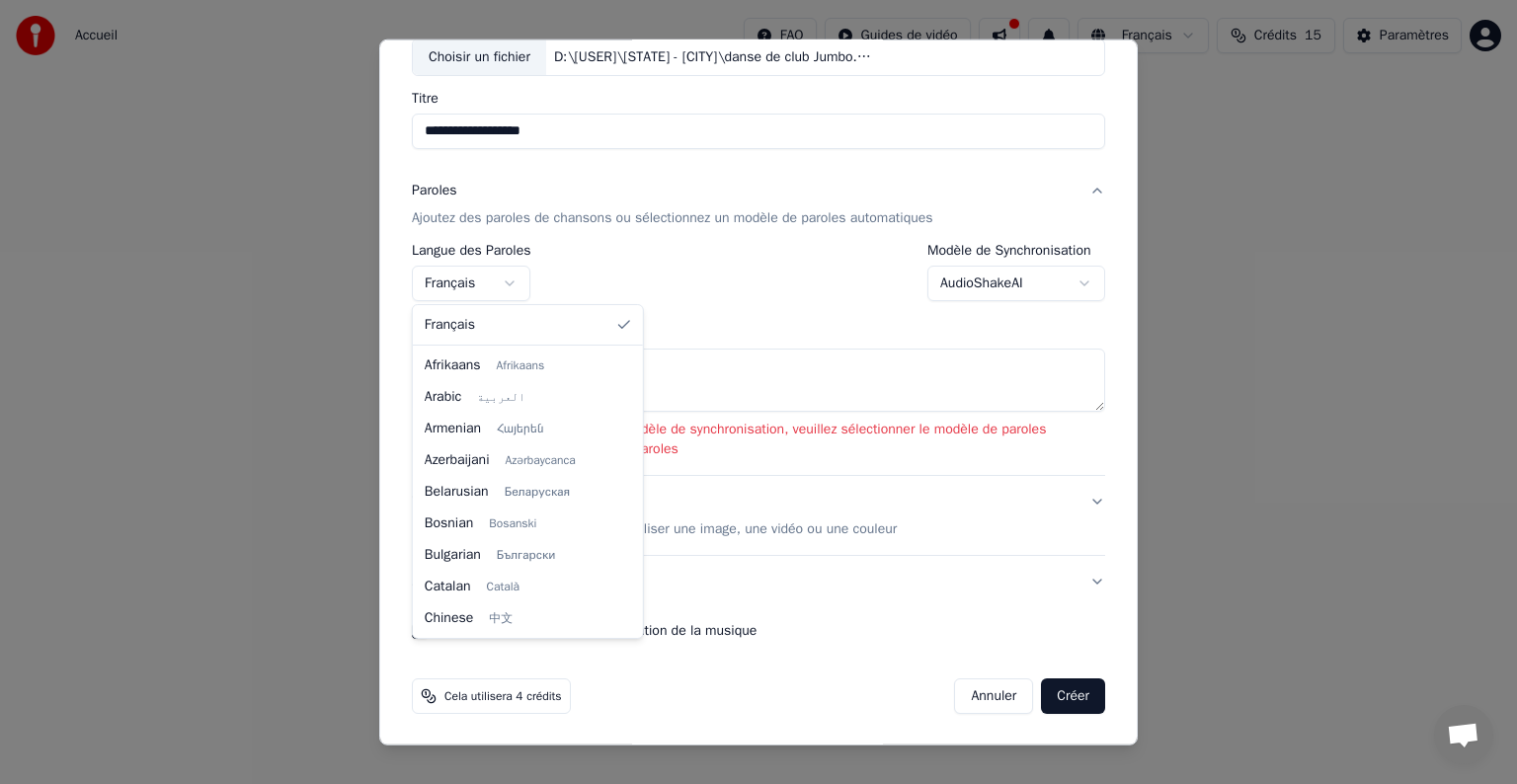 click on "**********" at bounding box center [758, 209] 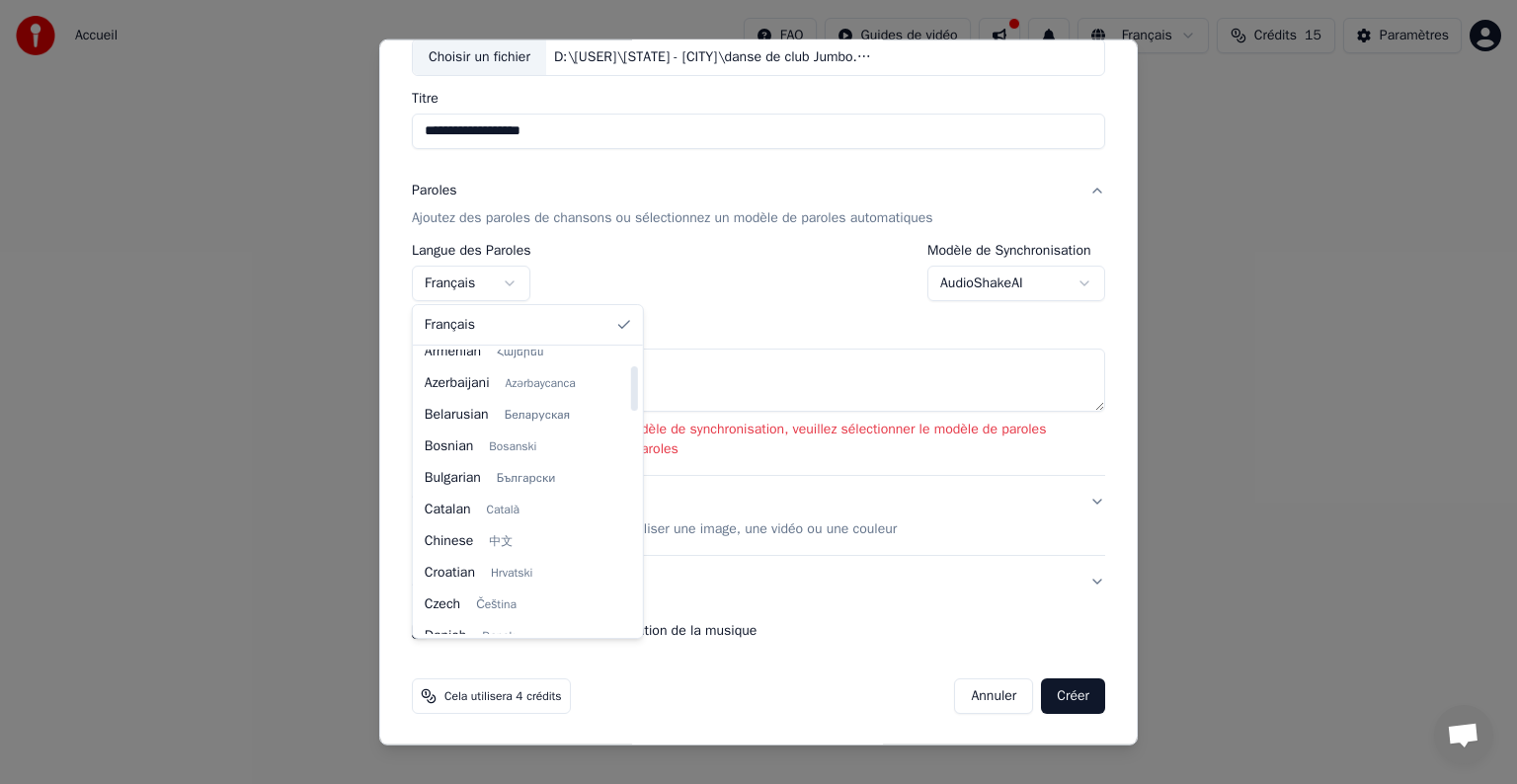 scroll, scrollTop: 296, scrollLeft: 0, axis: vertical 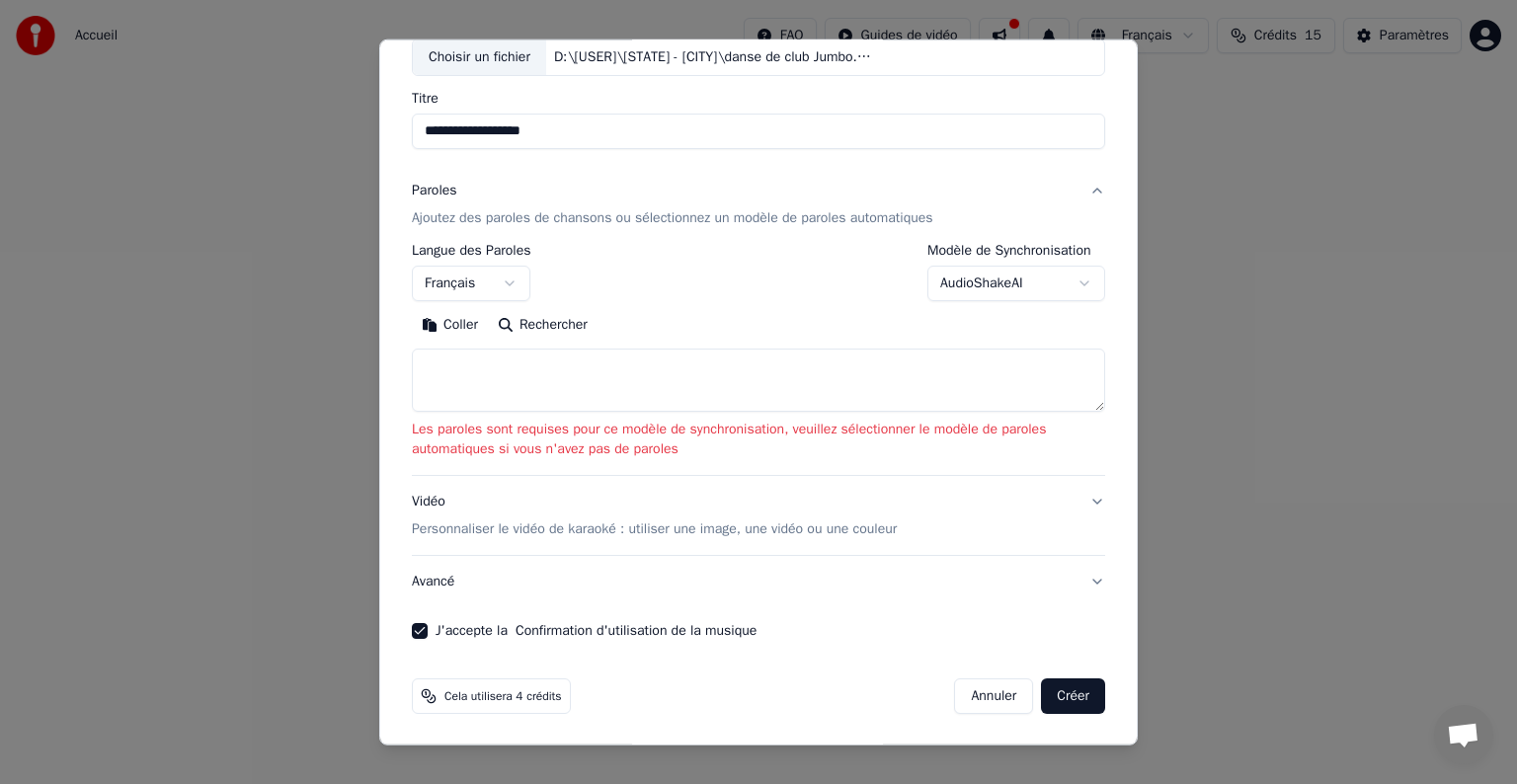 click on "Coller" at bounding box center [449, 325] 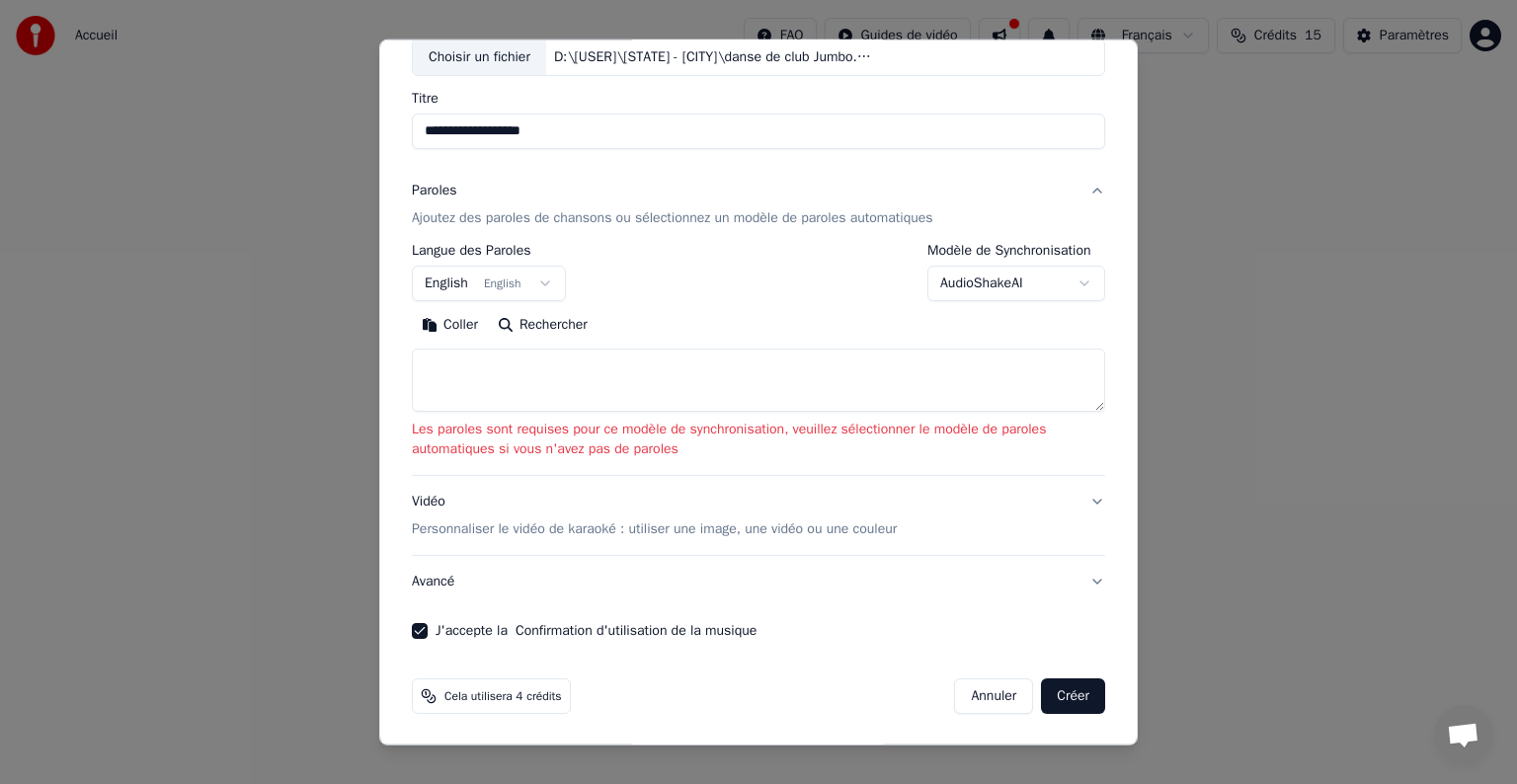 scroll, scrollTop: 0, scrollLeft: 0, axis: both 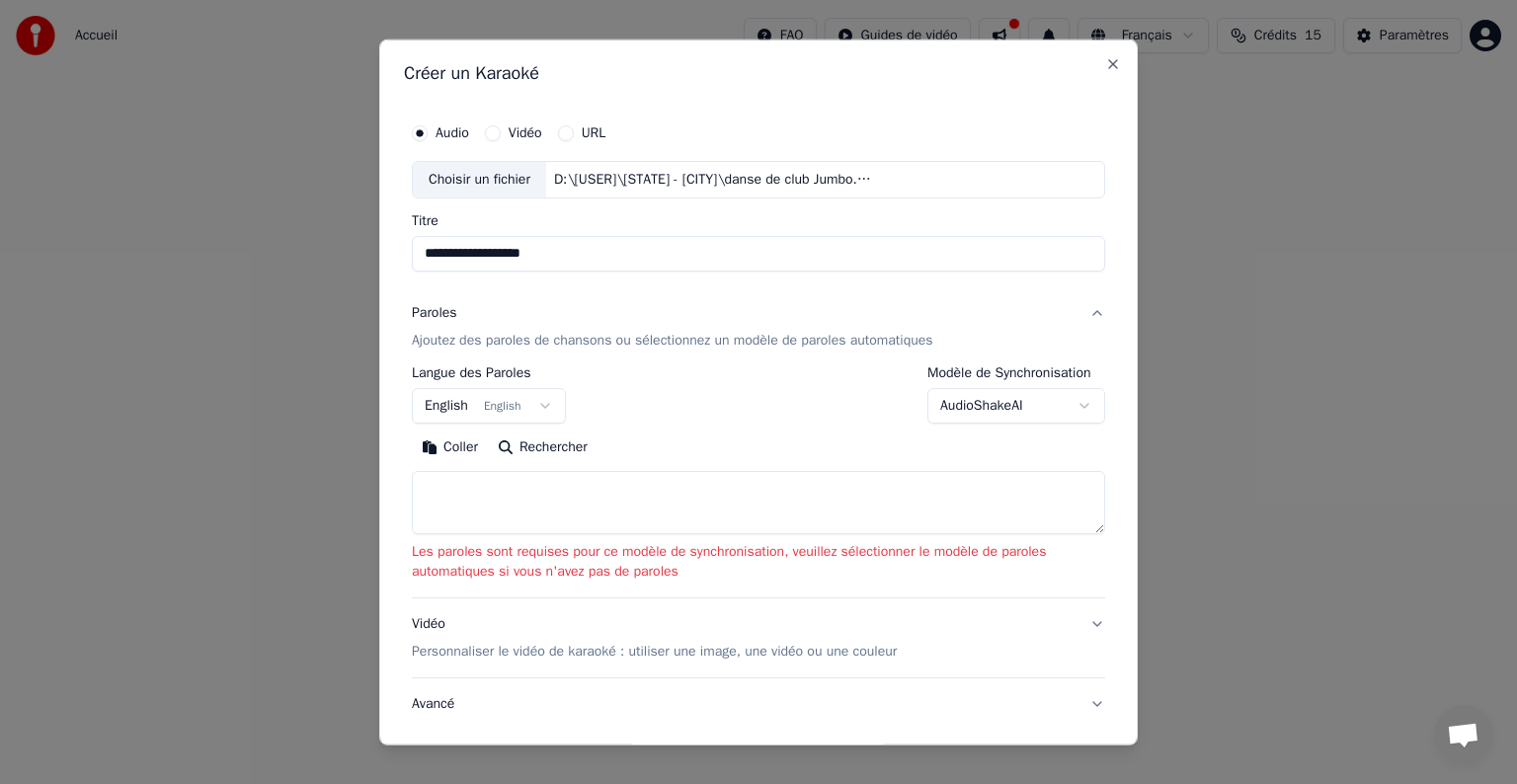 click on "**********" at bounding box center (758, 254) 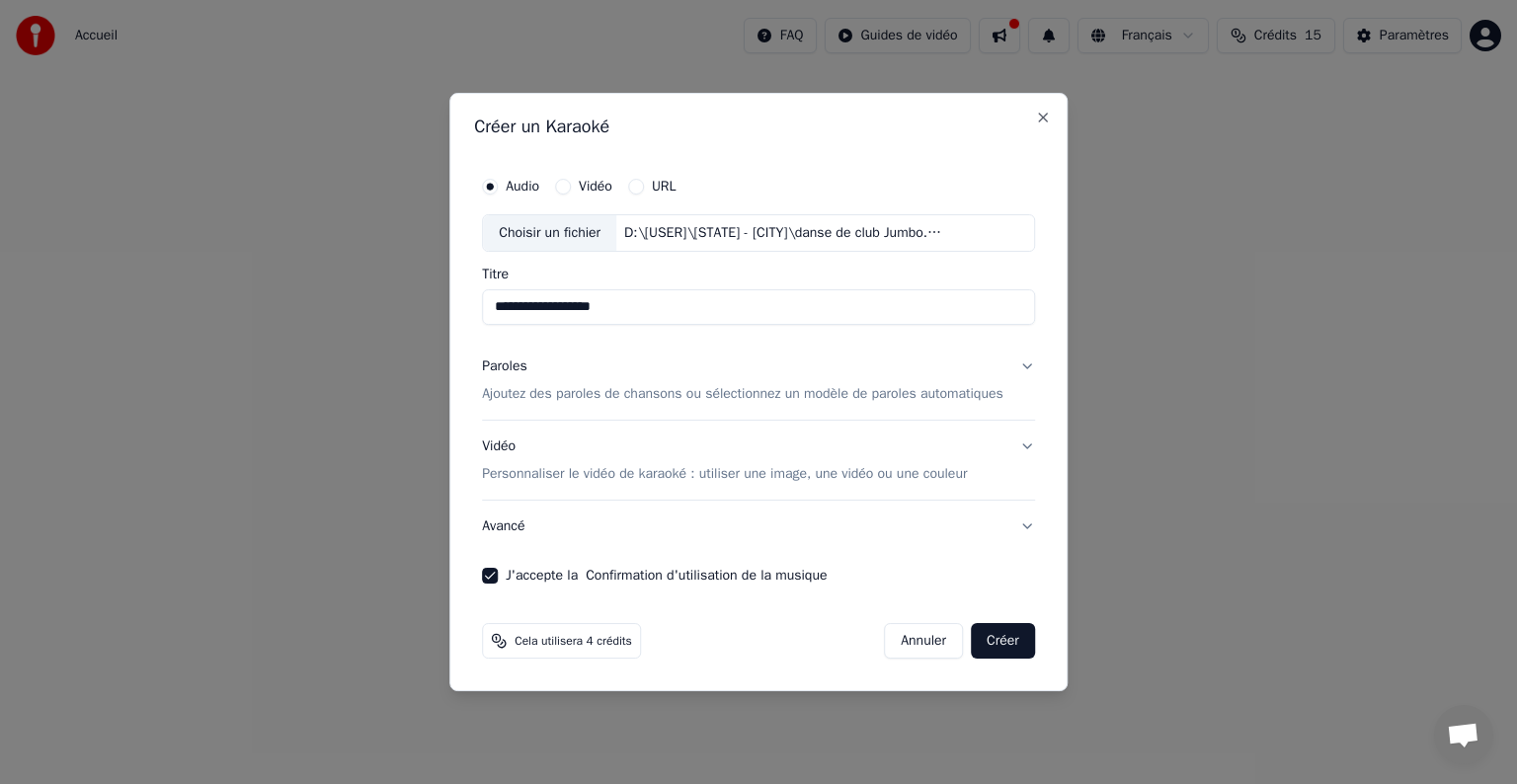 click on "Créer" at bounding box center [1002, 641] 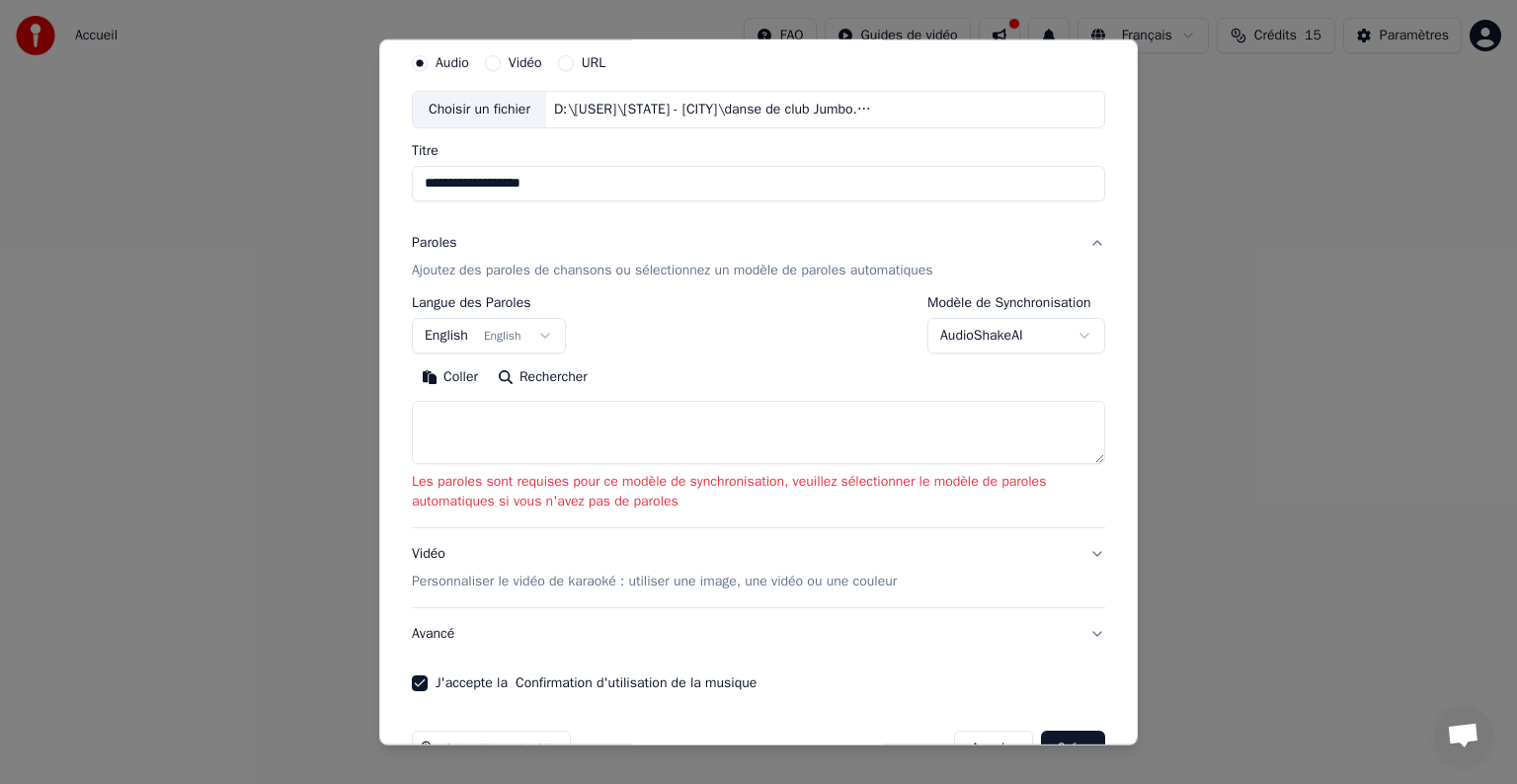 scroll, scrollTop: 122, scrollLeft: 0, axis: vertical 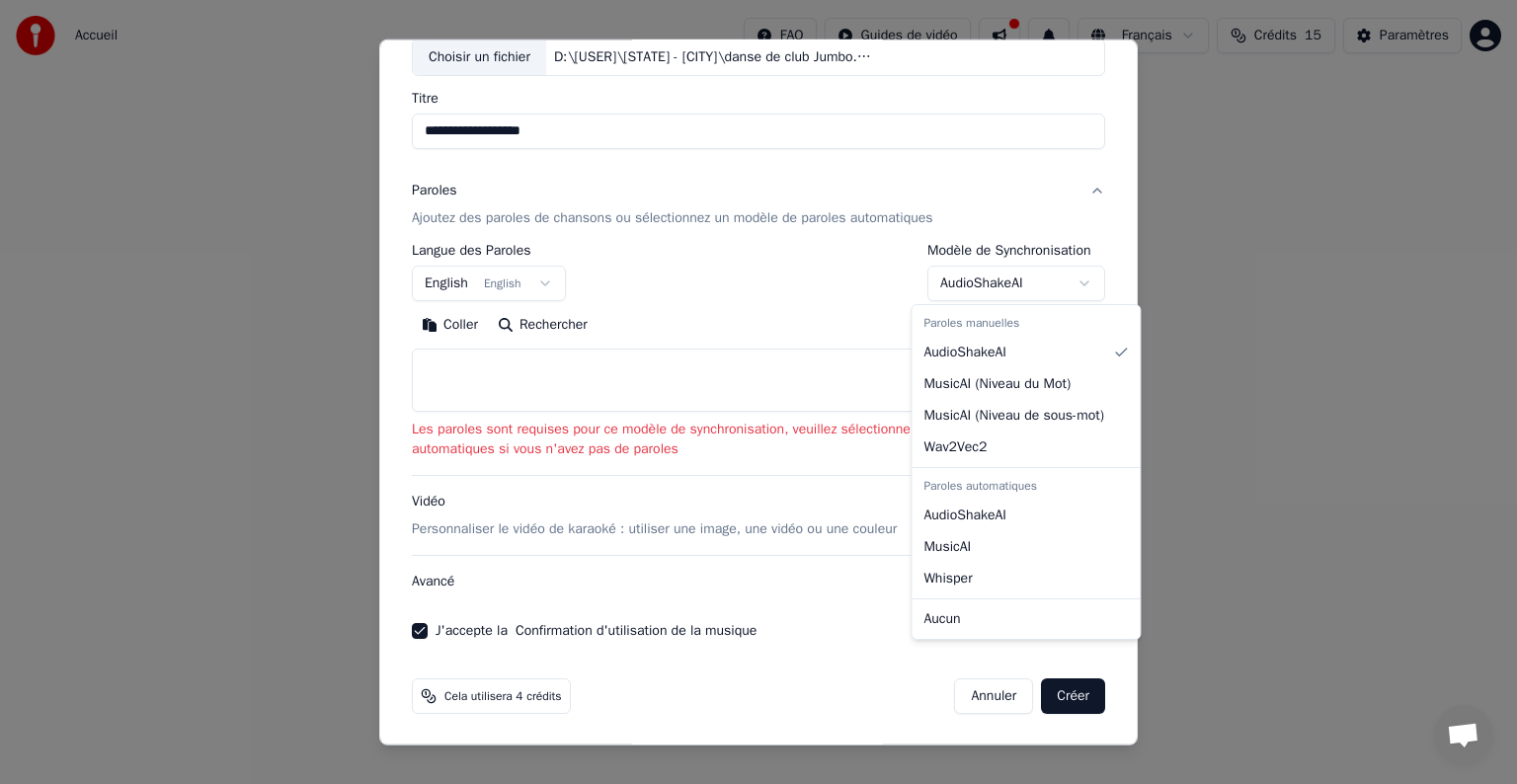 click on "**********" at bounding box center (758, 209) 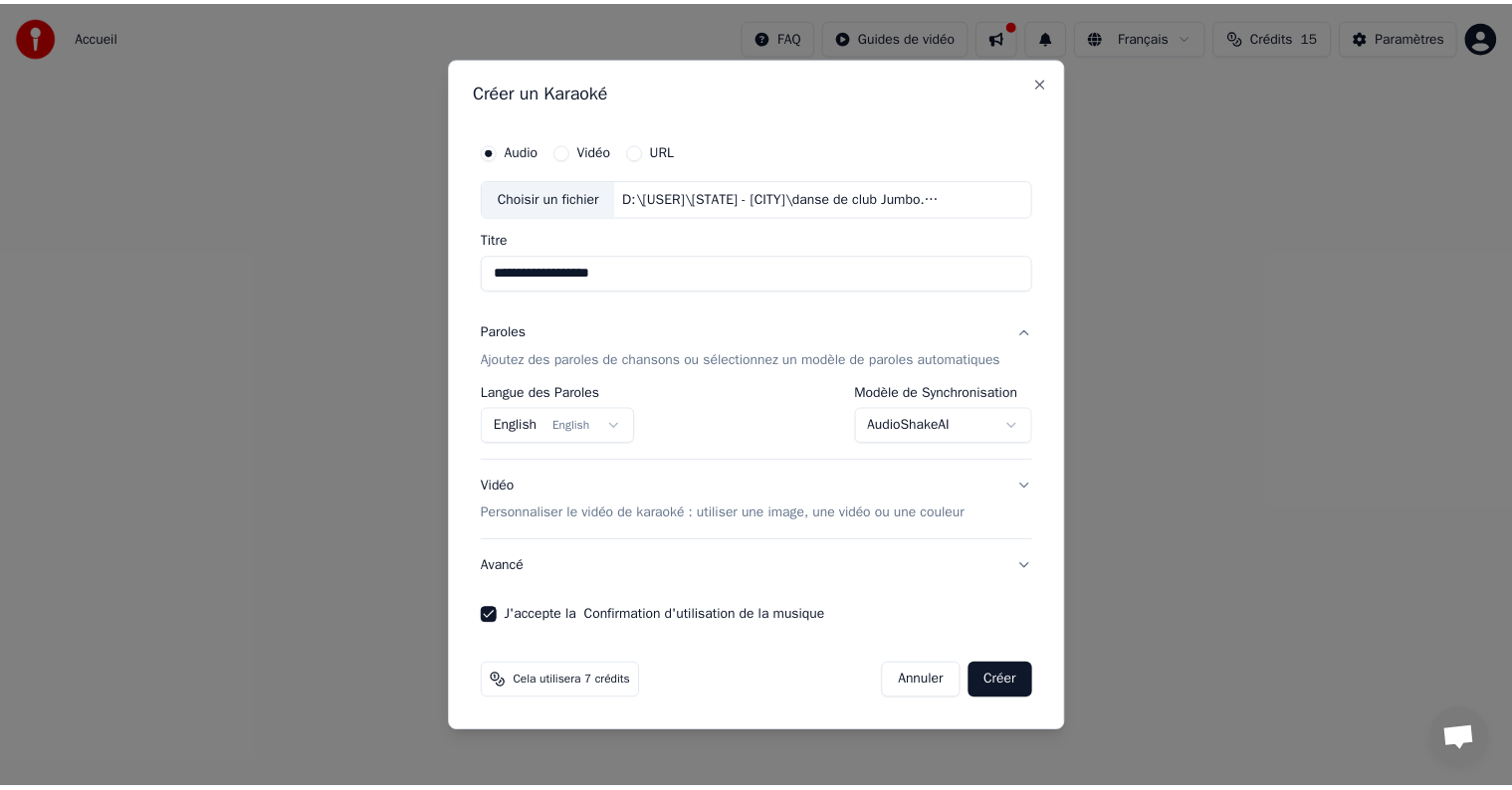 scroll, scrollTop: 0, scrollLeft: 0, axis: both 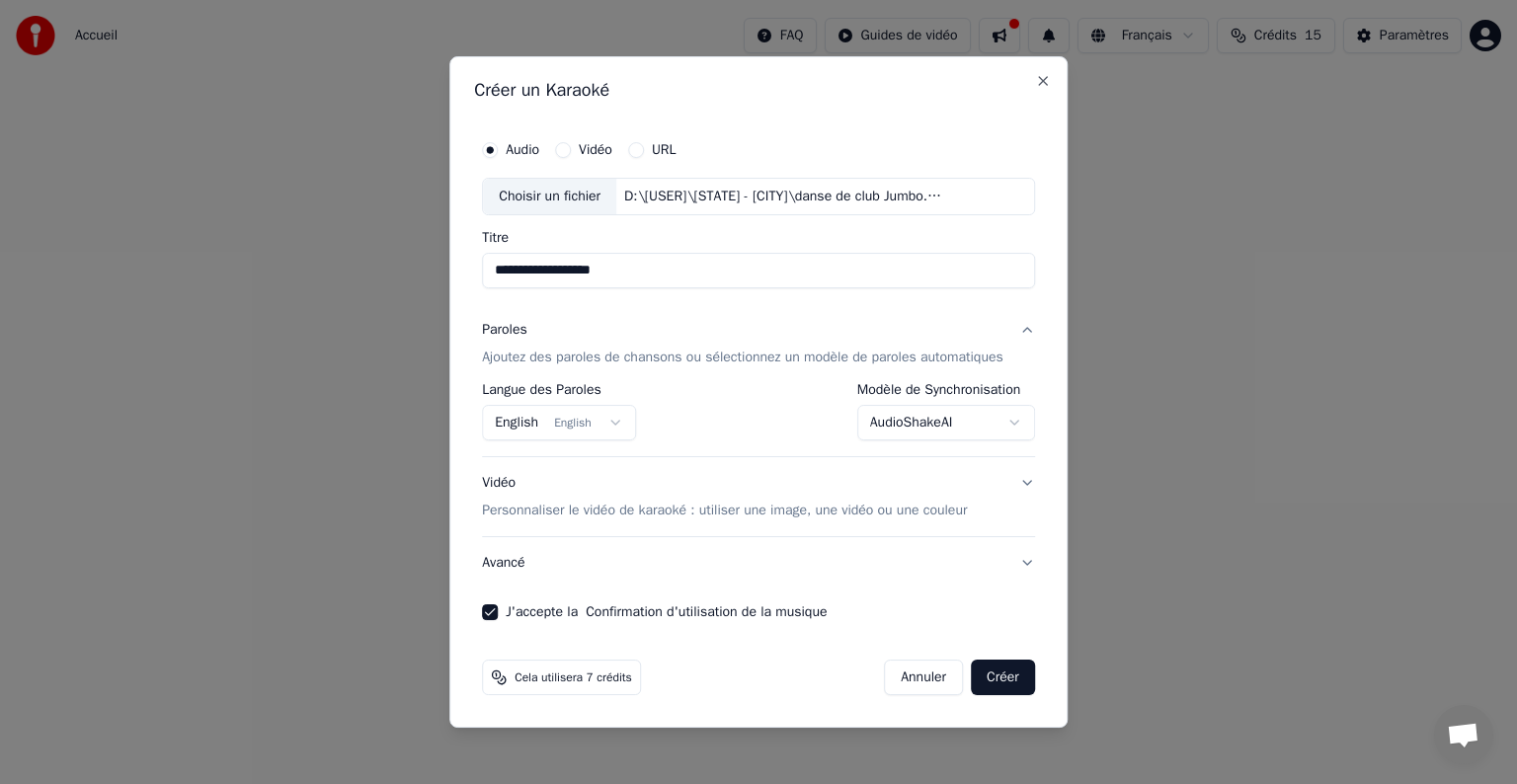 click on "Créer" at bounding box center (1002, 677) 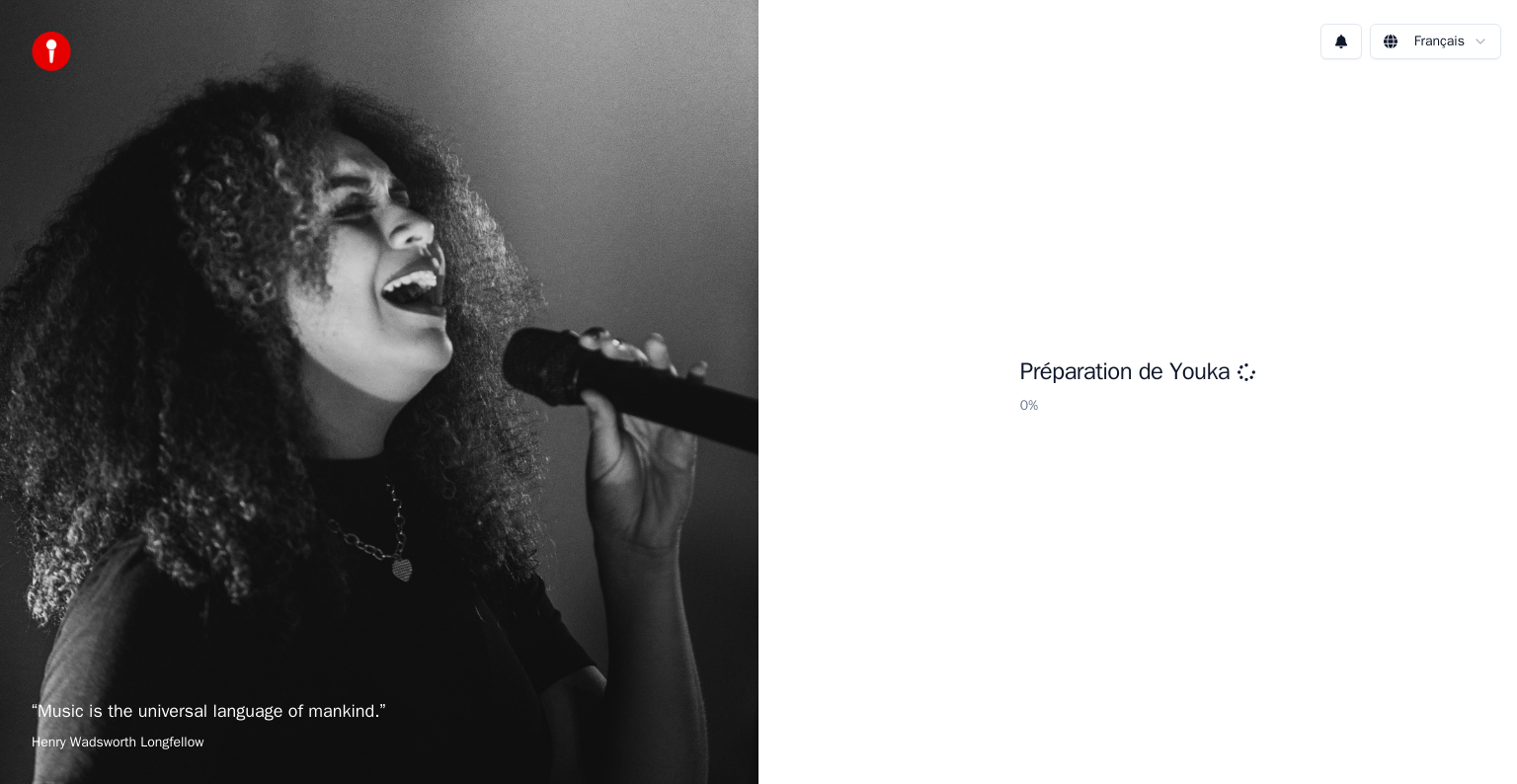scroll, scrollTop: 0, scrollLeft: 0, axis: both 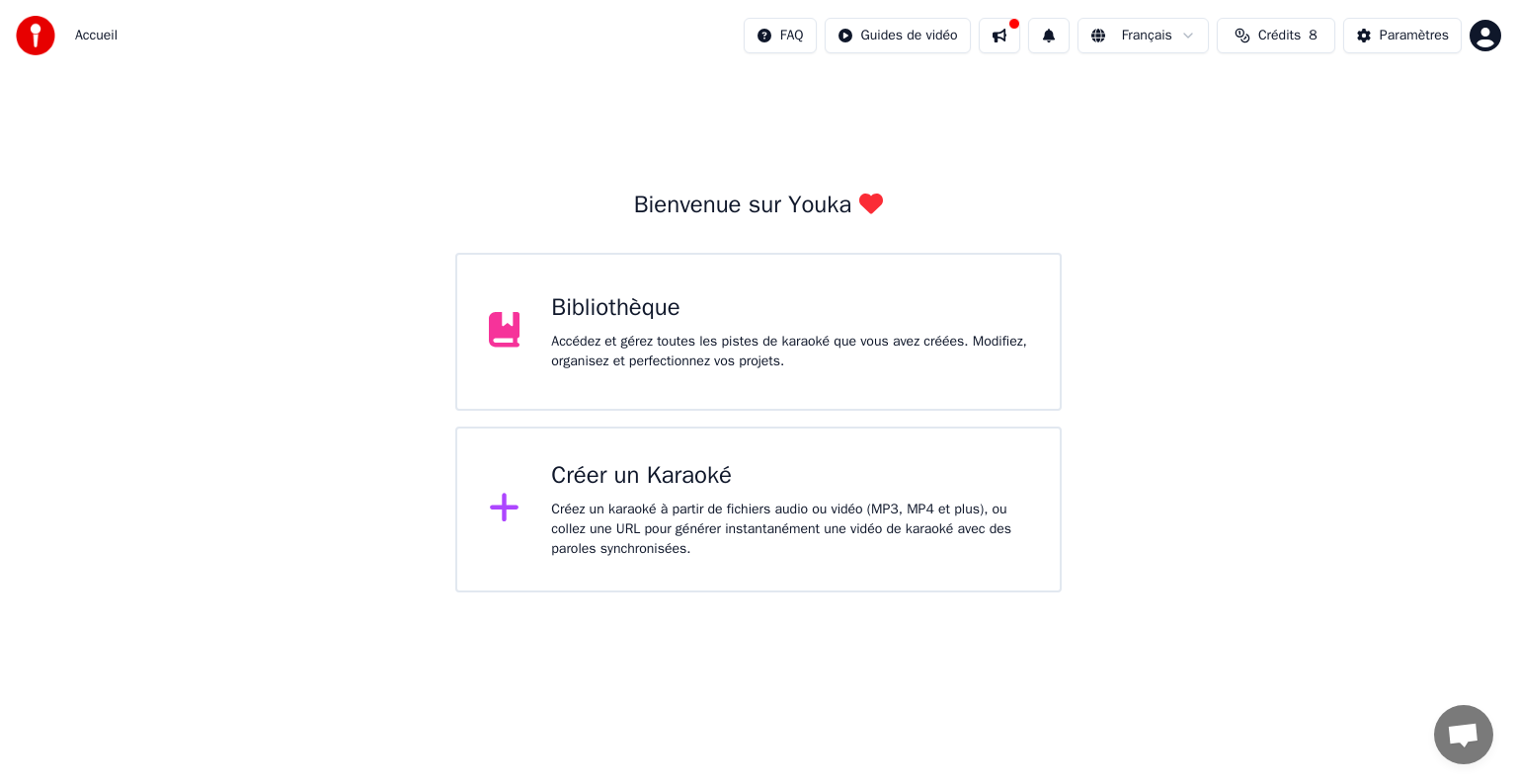 click on "Bibliothèque" at bounding box center (789, 308) 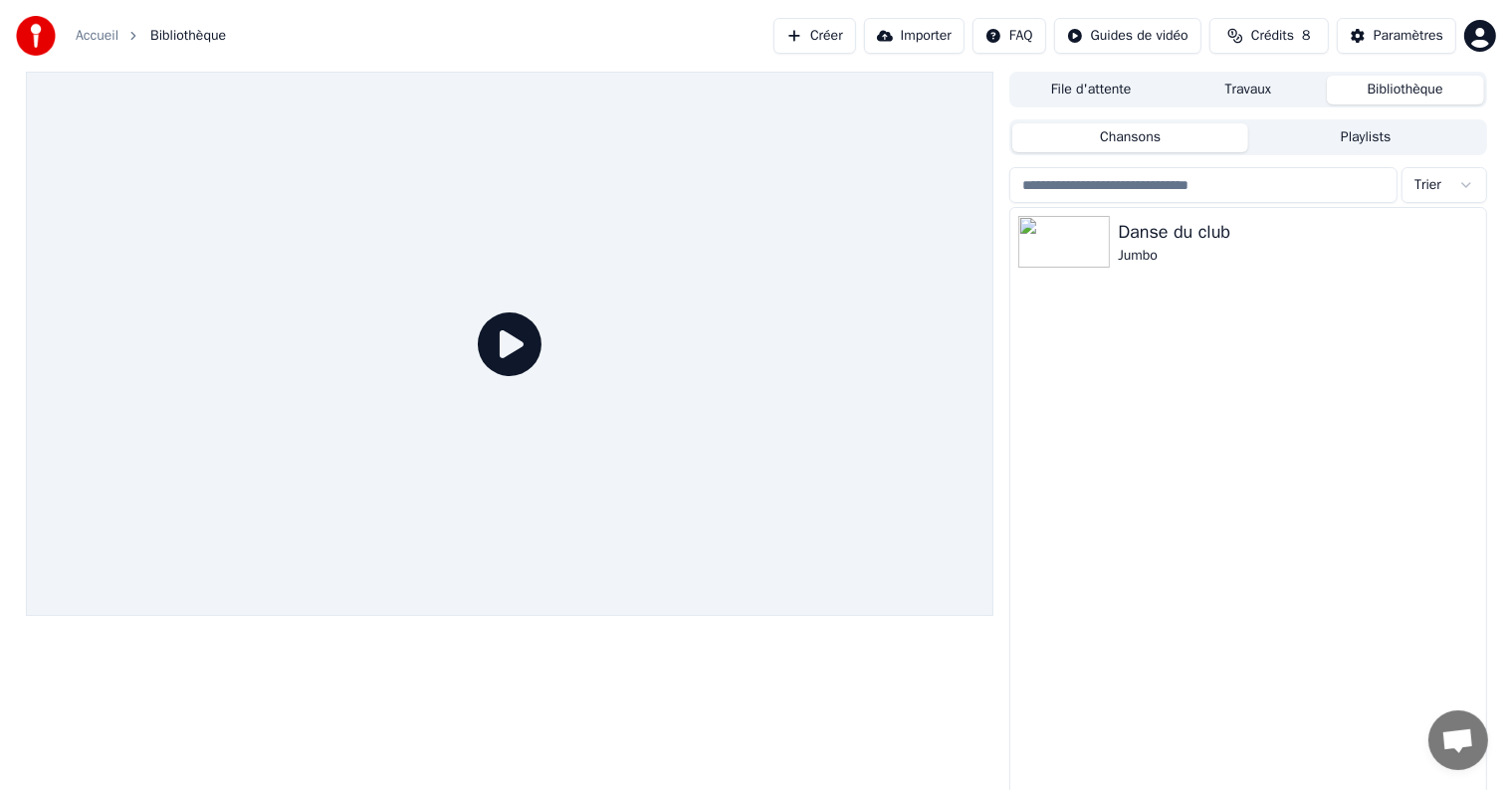 click on "Accueil" at bounding box center [97, 36] 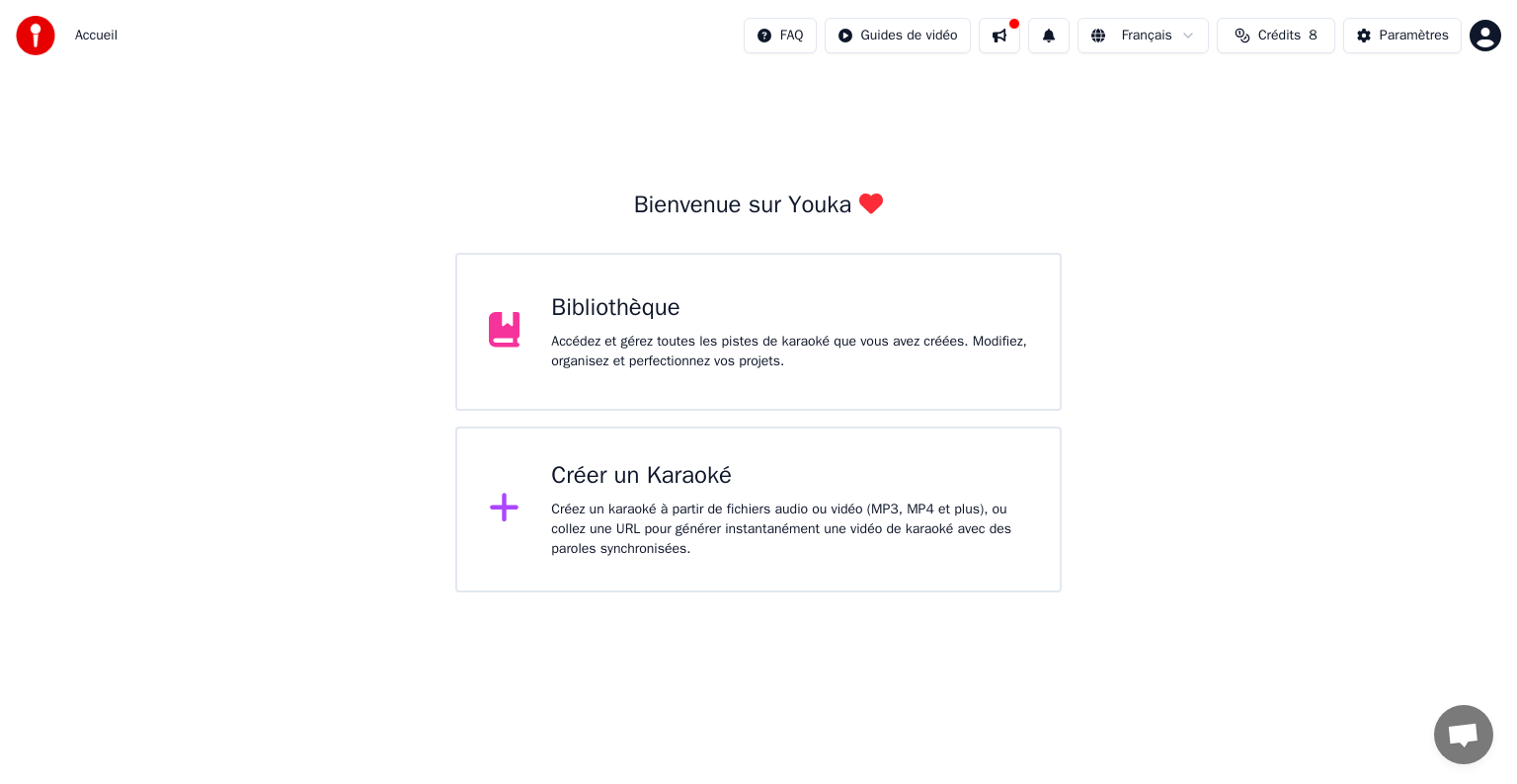 click on "Créer un Karaoké" at bounding box center [789, 476] 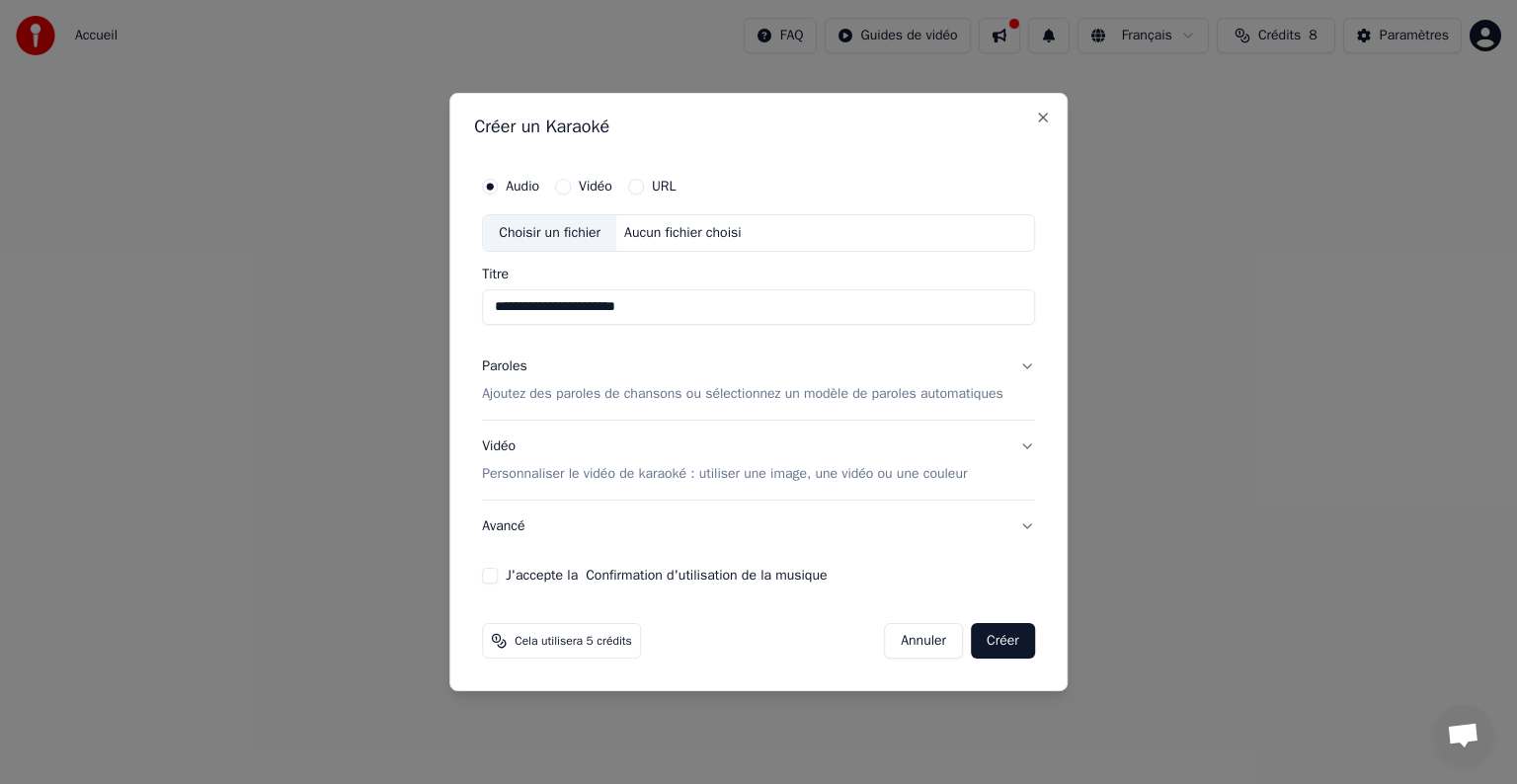 type on "**********" 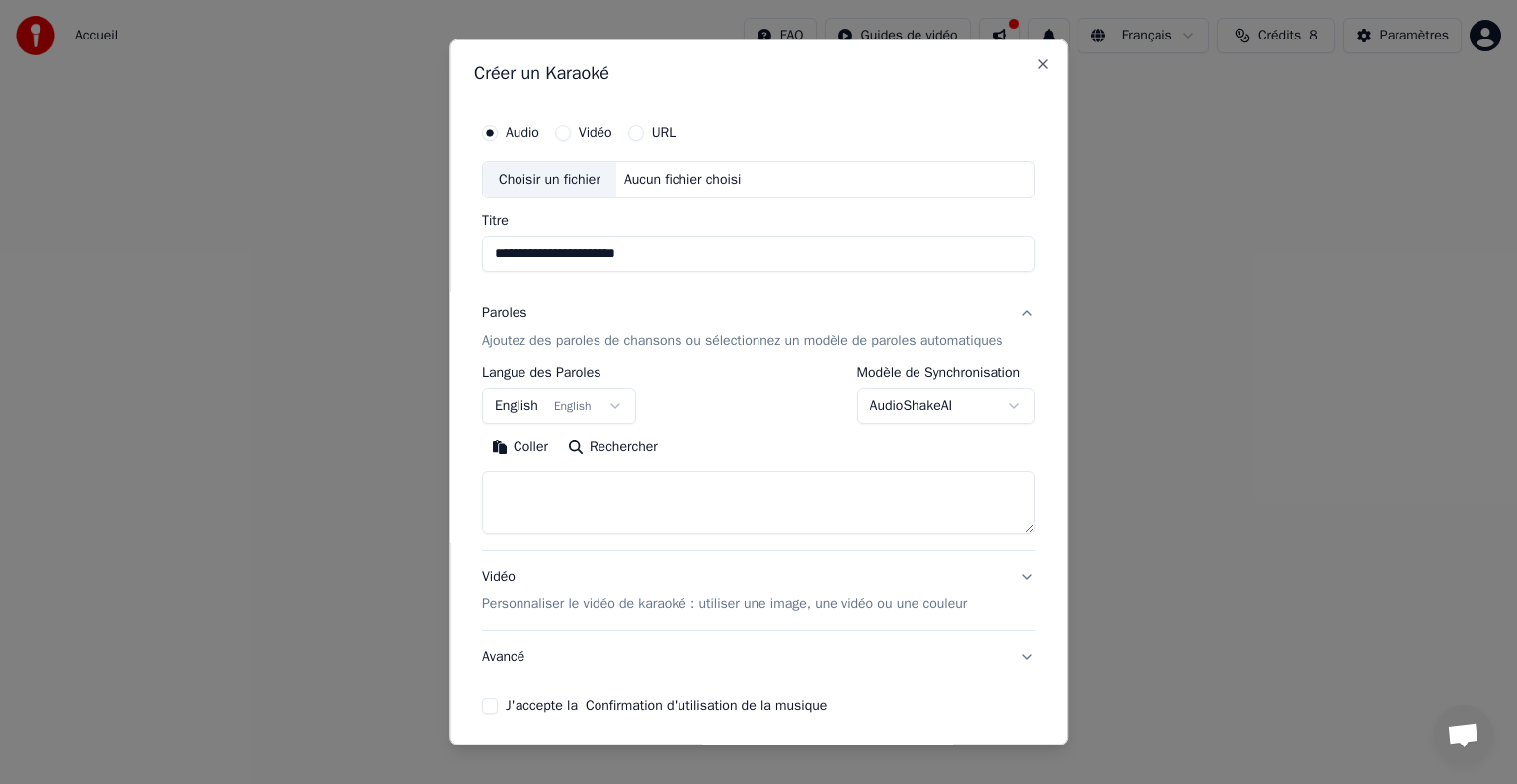 click on "**********" at bounding box center [758, 296] 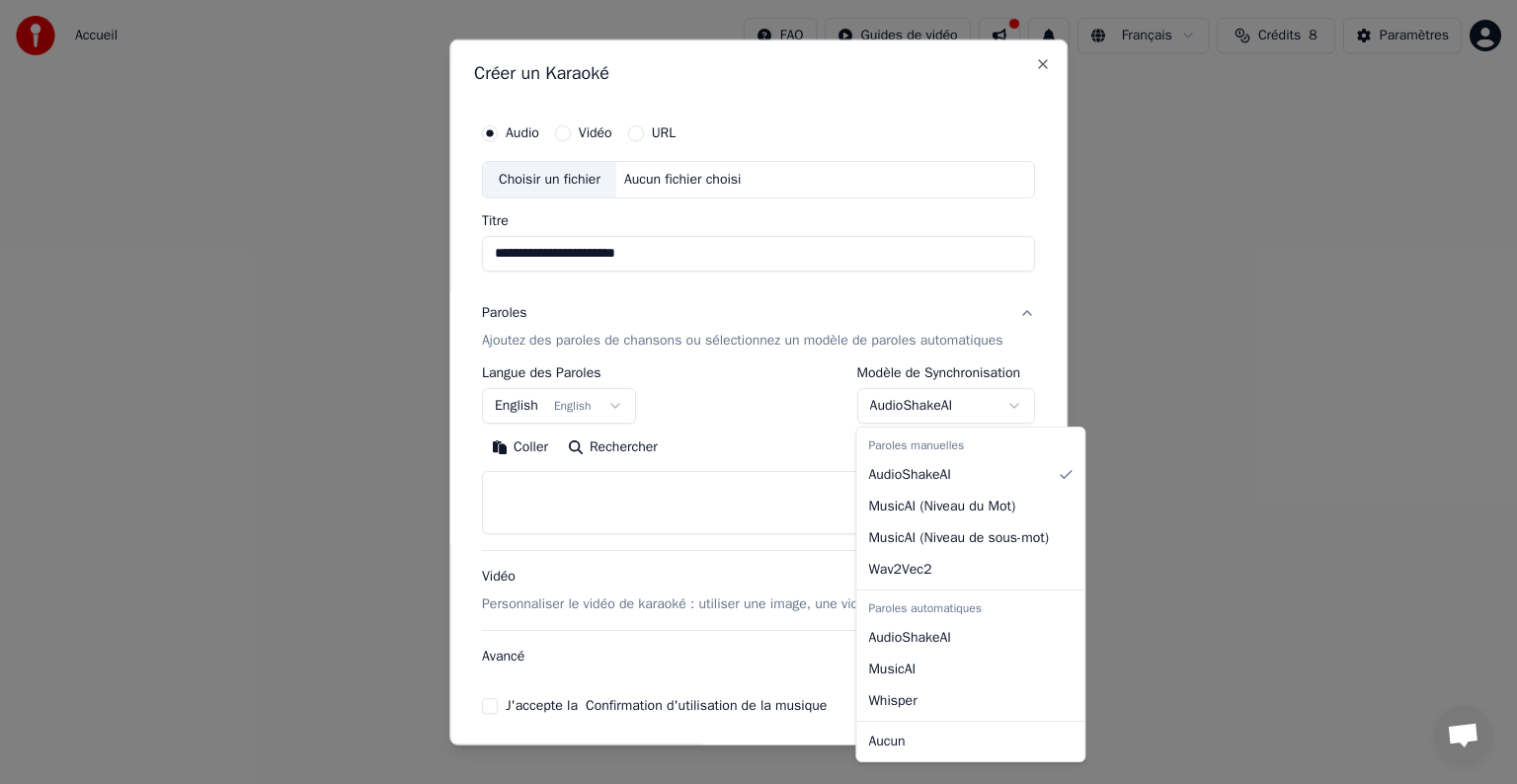 select on "**********" 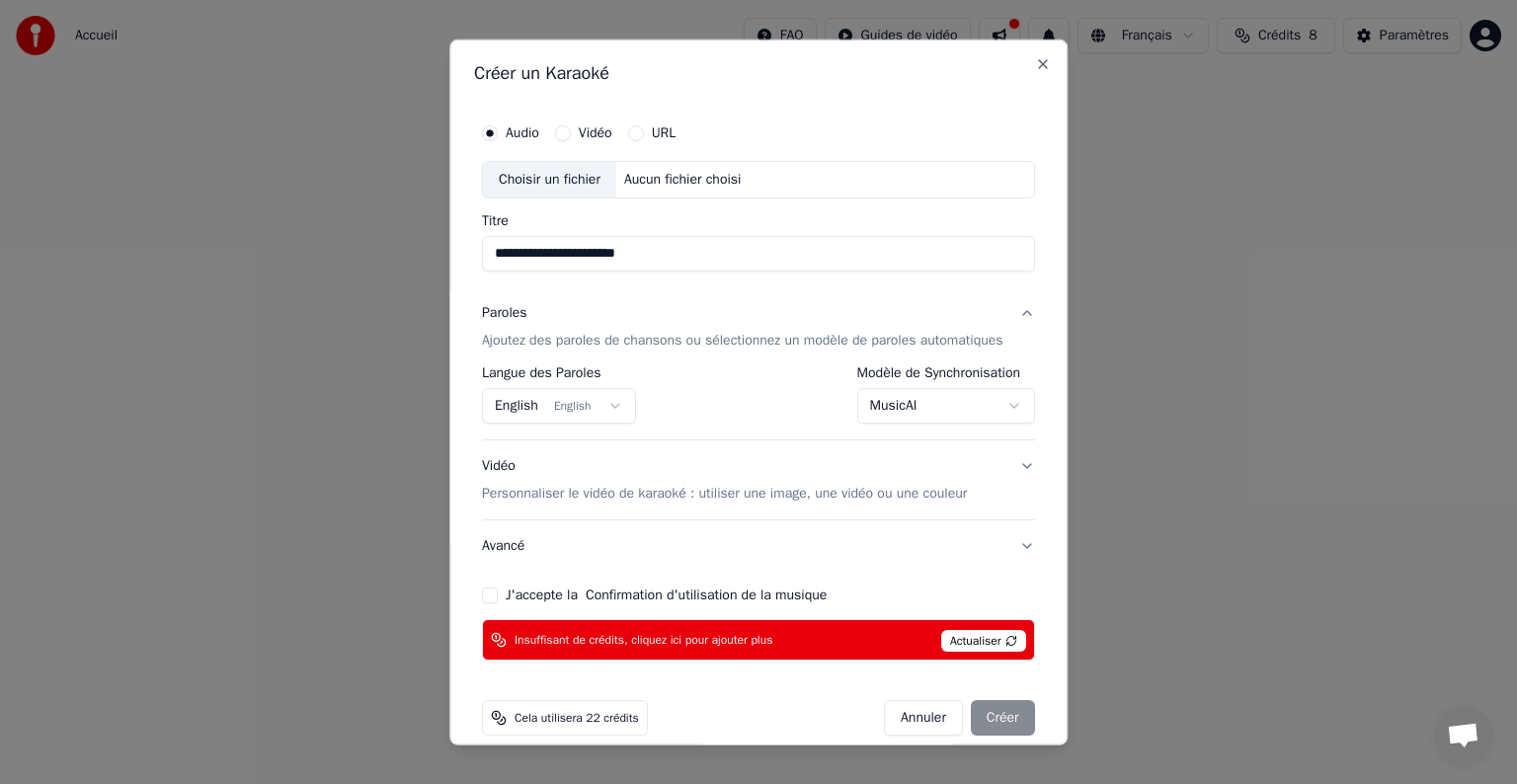 click on "**********" at bounding box center [758, 296] 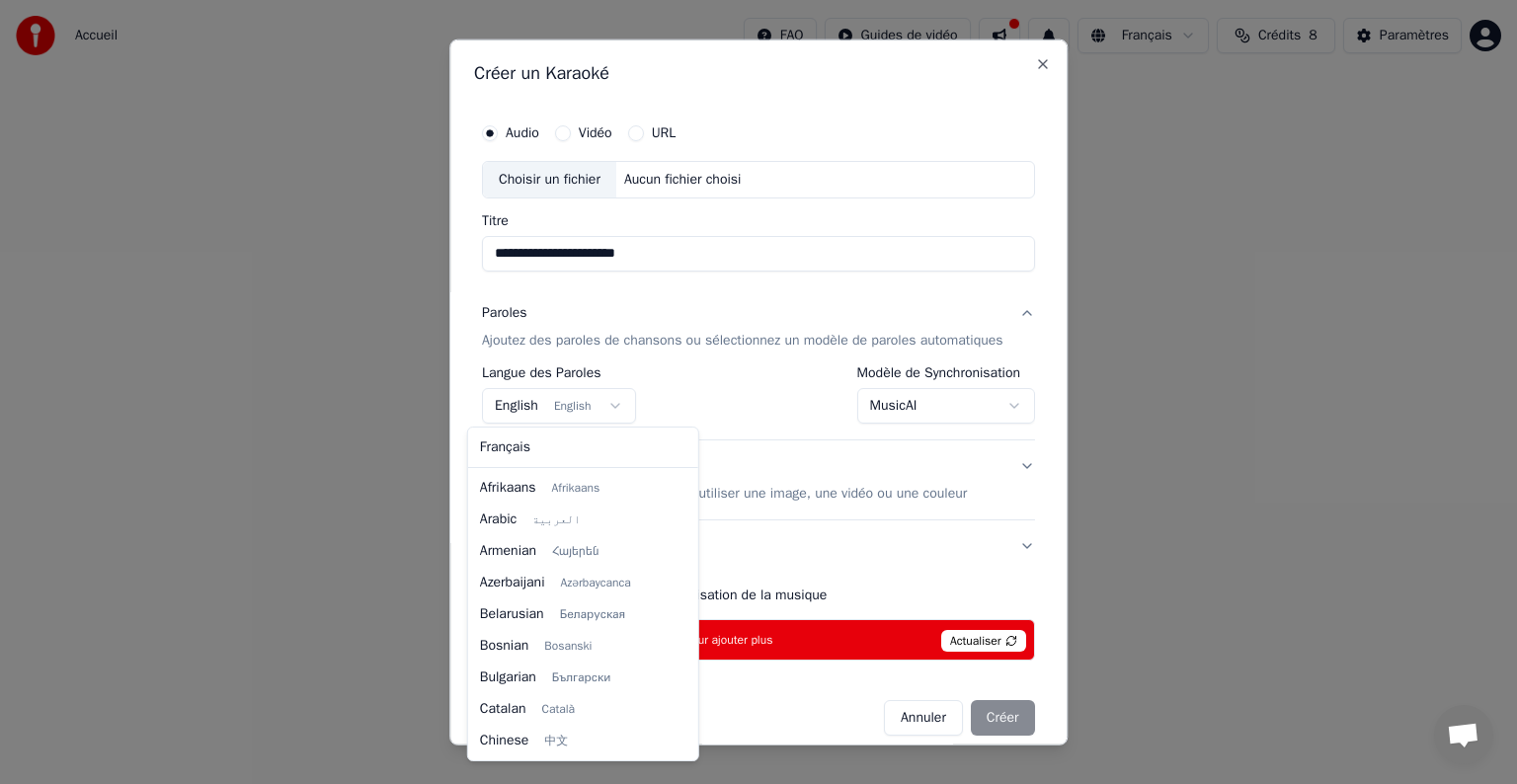 scroll, scrollTop: 158, scrollLeft: 0, axis: vertical 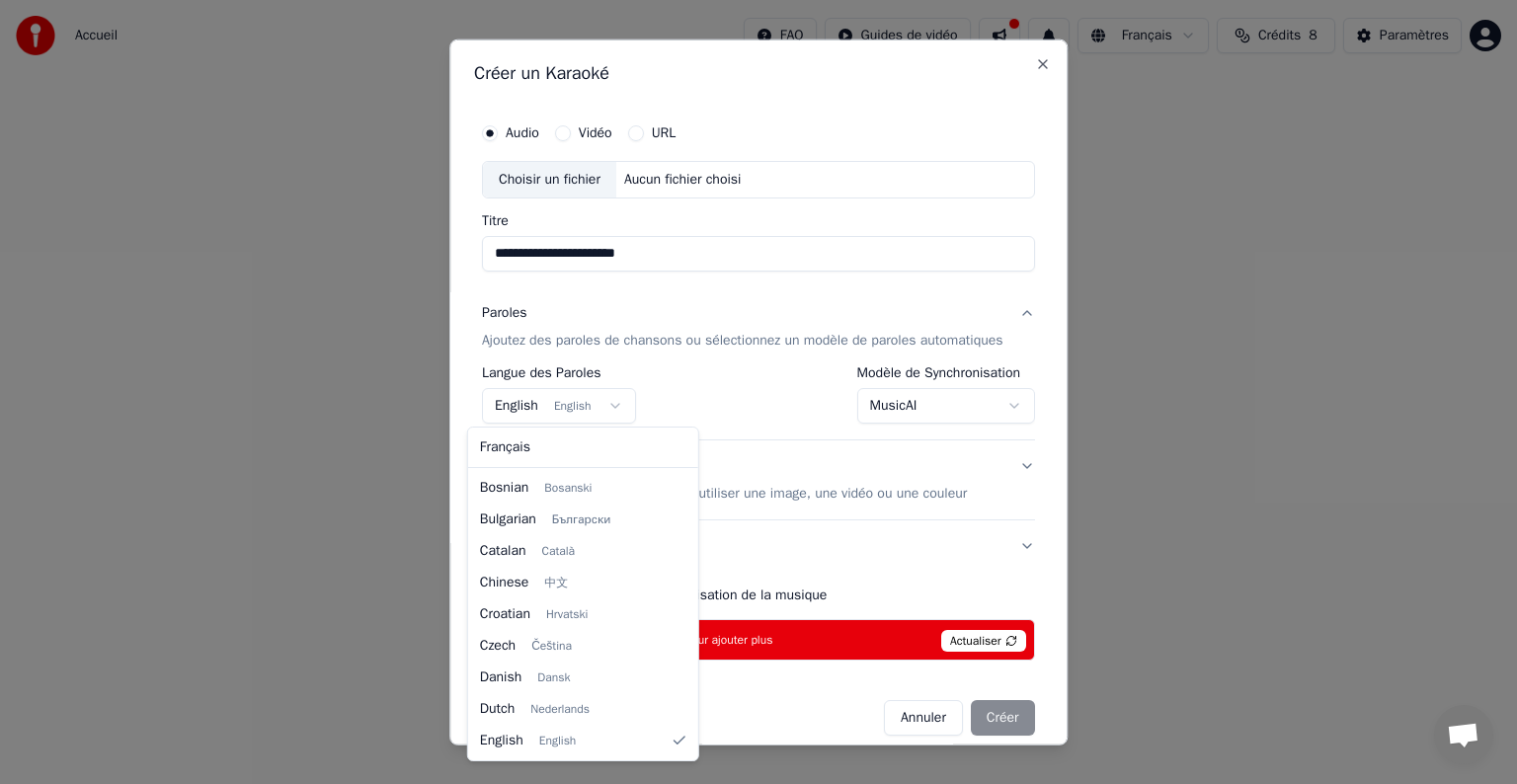 select on "**" 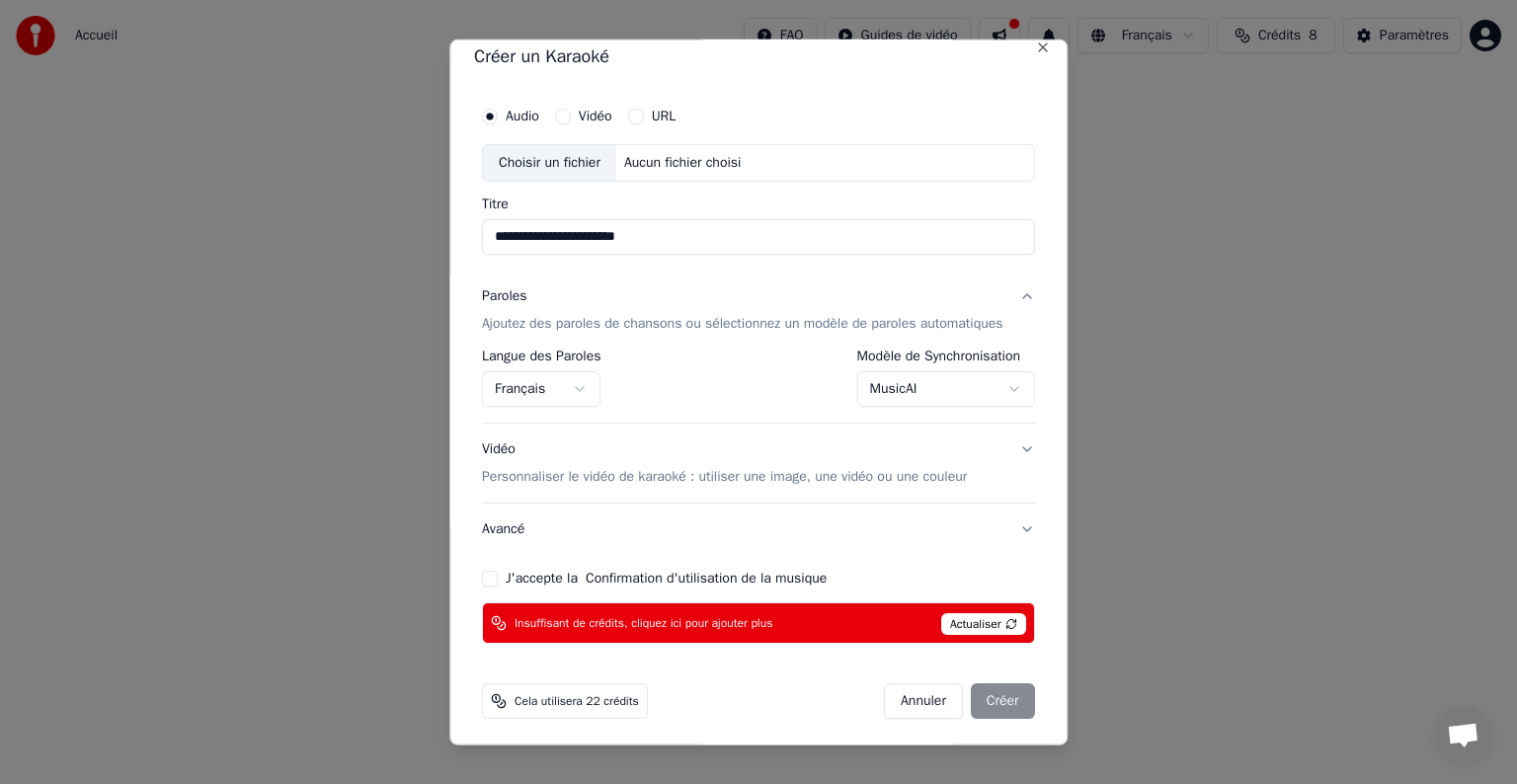 scroll, scrollTop: 22, scrollLeft: 0, axis: vertical 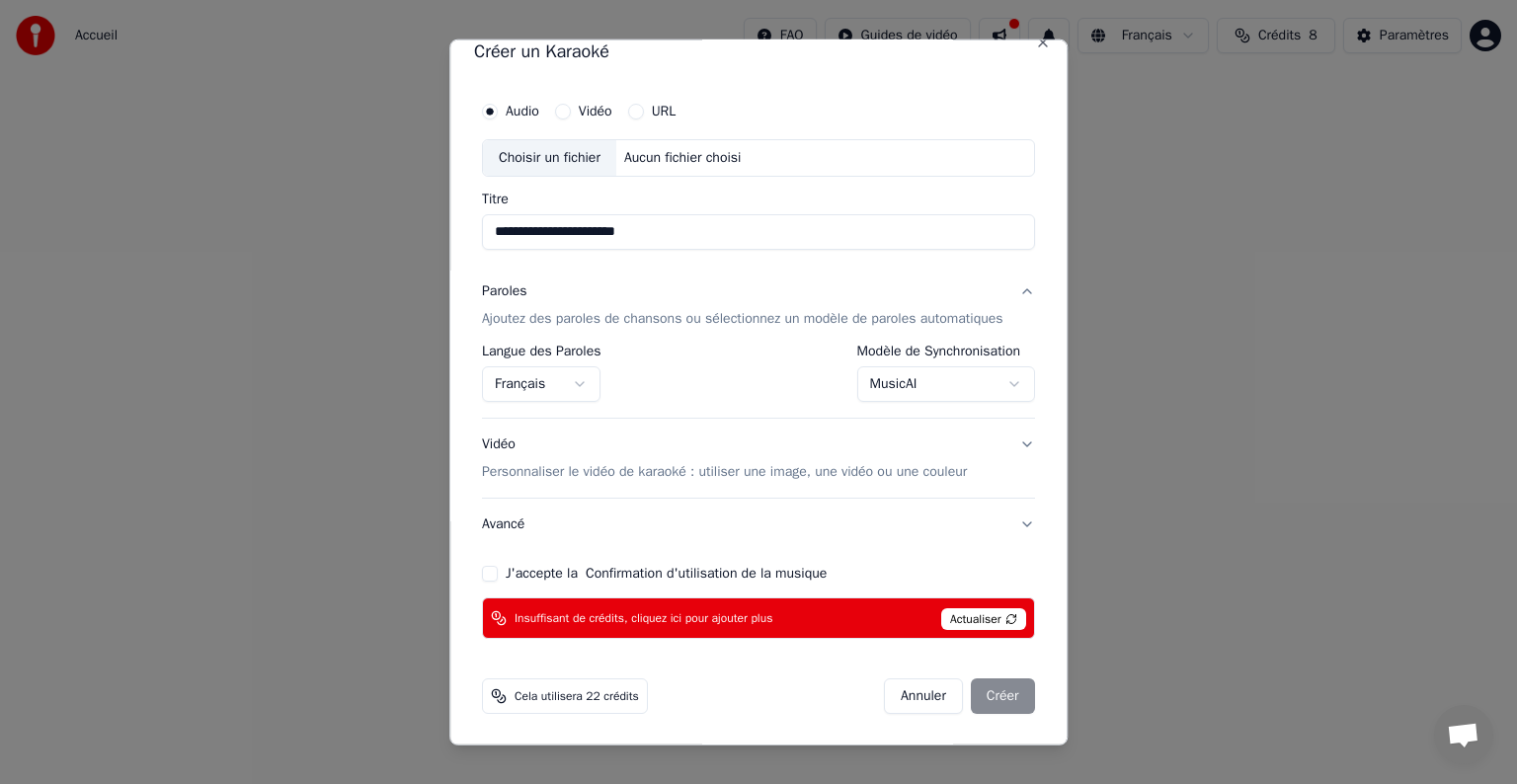 click on "J'accepte la   Confirmation d'utilisation de la musique" at bounding box center (490, 574) 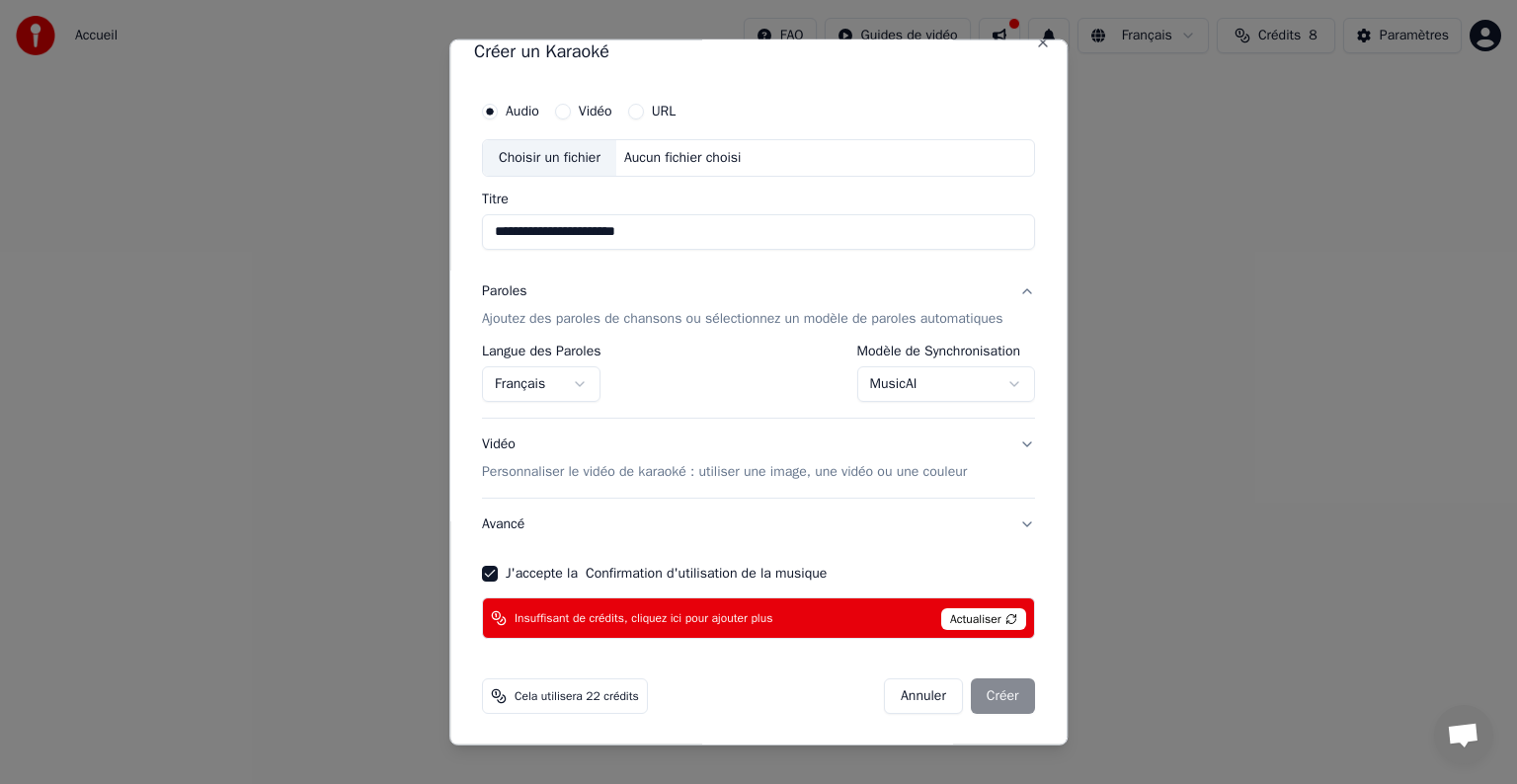 click on "Annuler Créer" at bounding box center [959, 696] 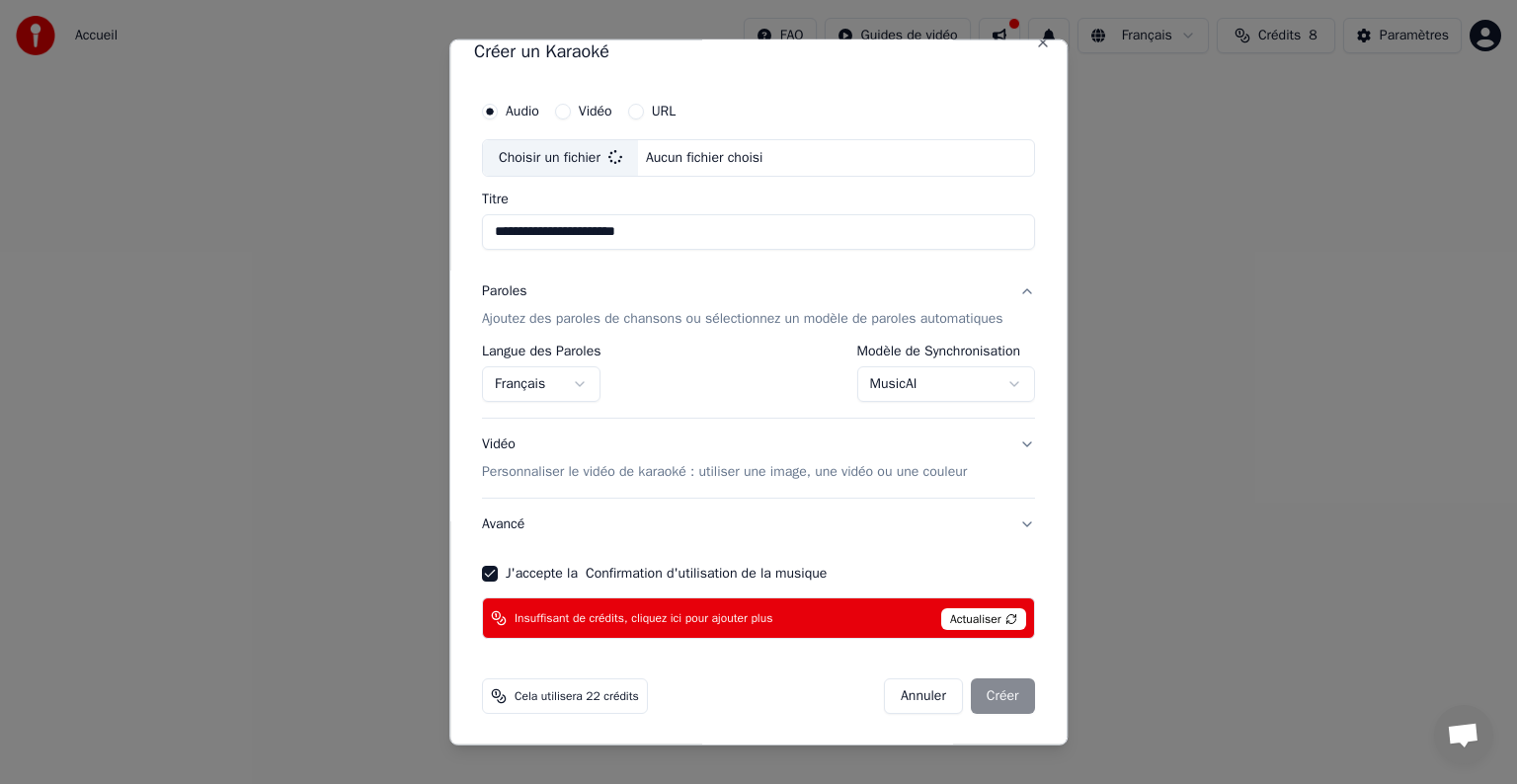 type on "**********" 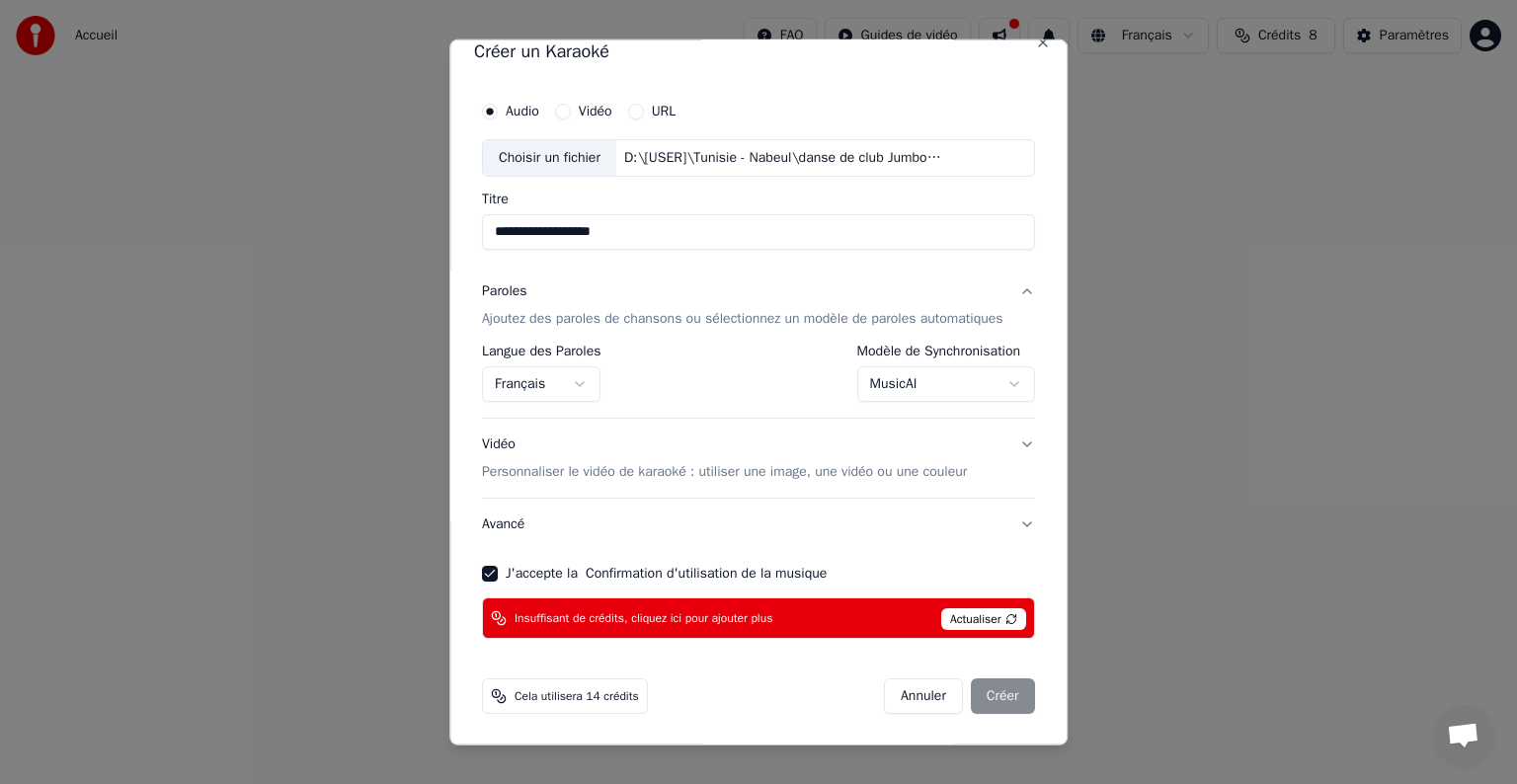 click on "Annuler Créer" at bounding box center (959, 696) 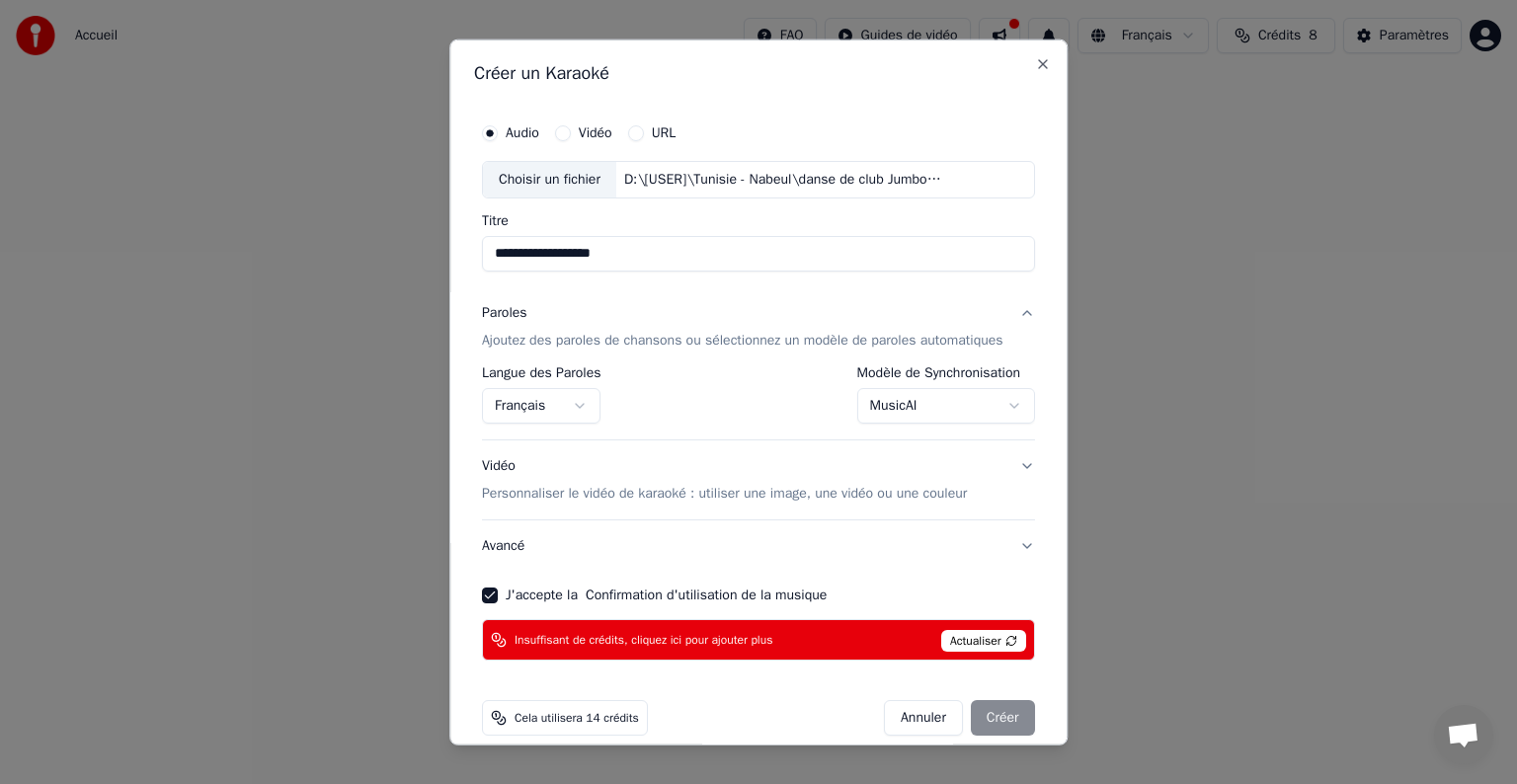 scroll, scrollTop: 22, scrollLeft: 0, axis: vertical 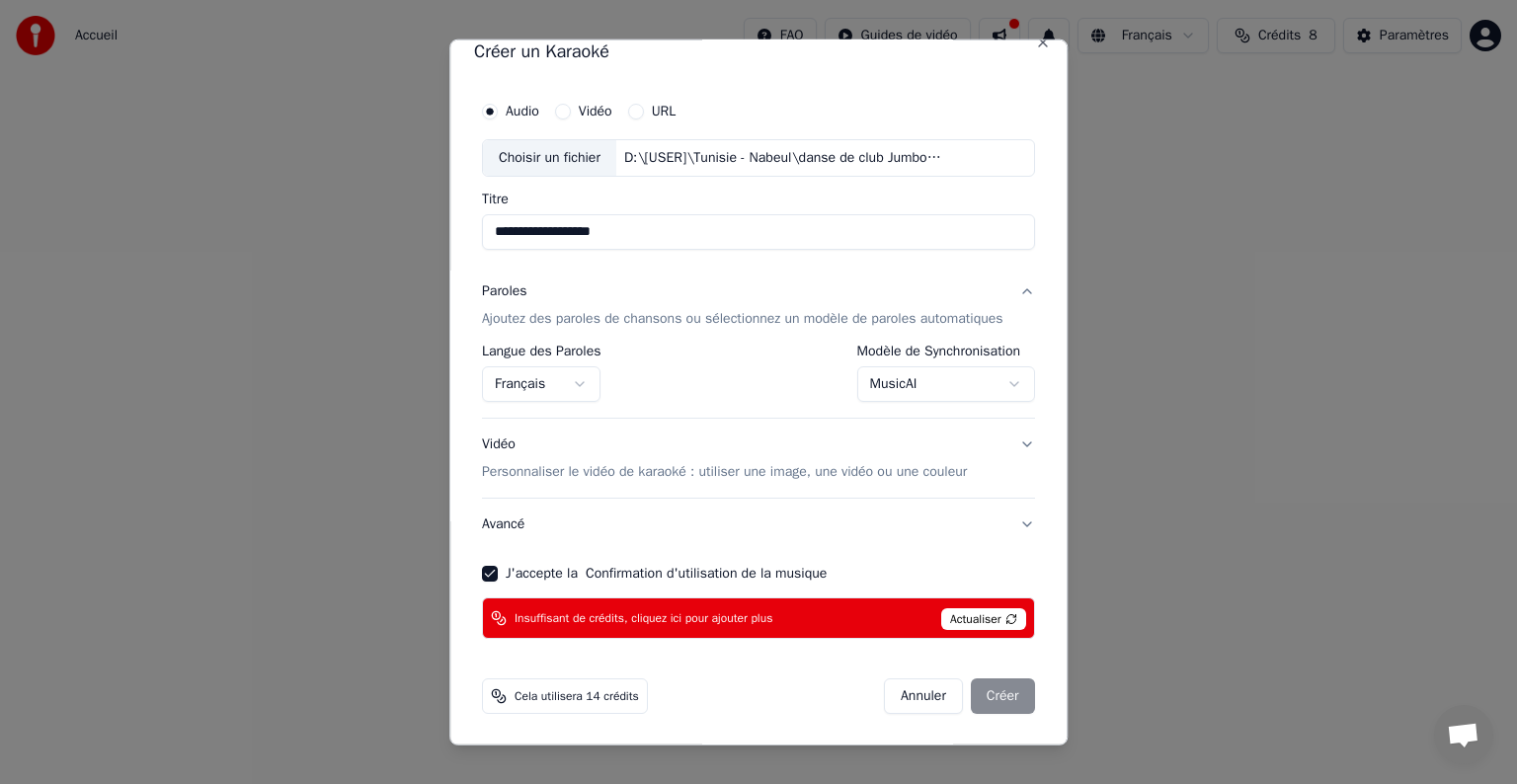 click on "Annuler Créer" at bounding box center (959, 696) 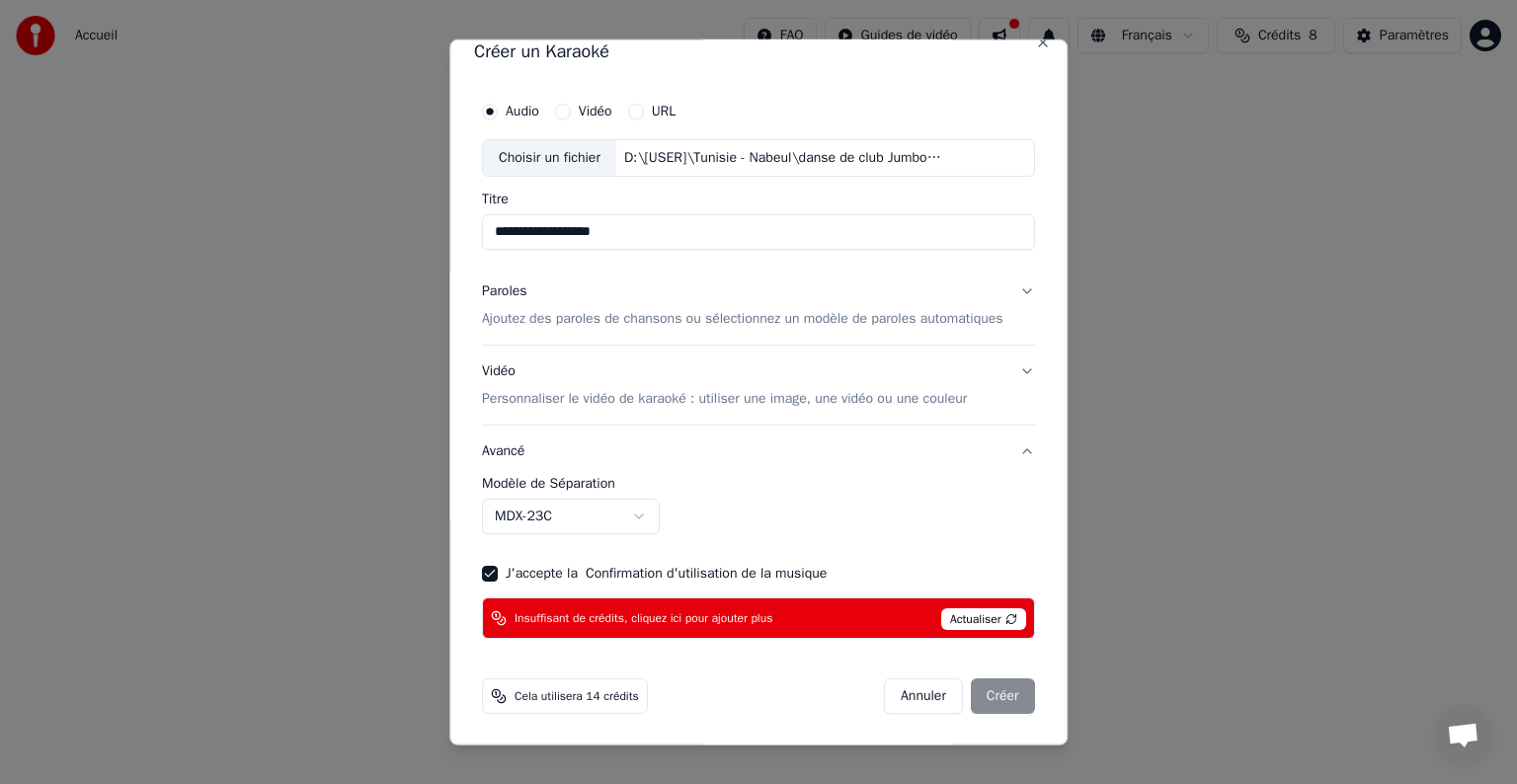 click on "**********" at bounding box center (758, 296) 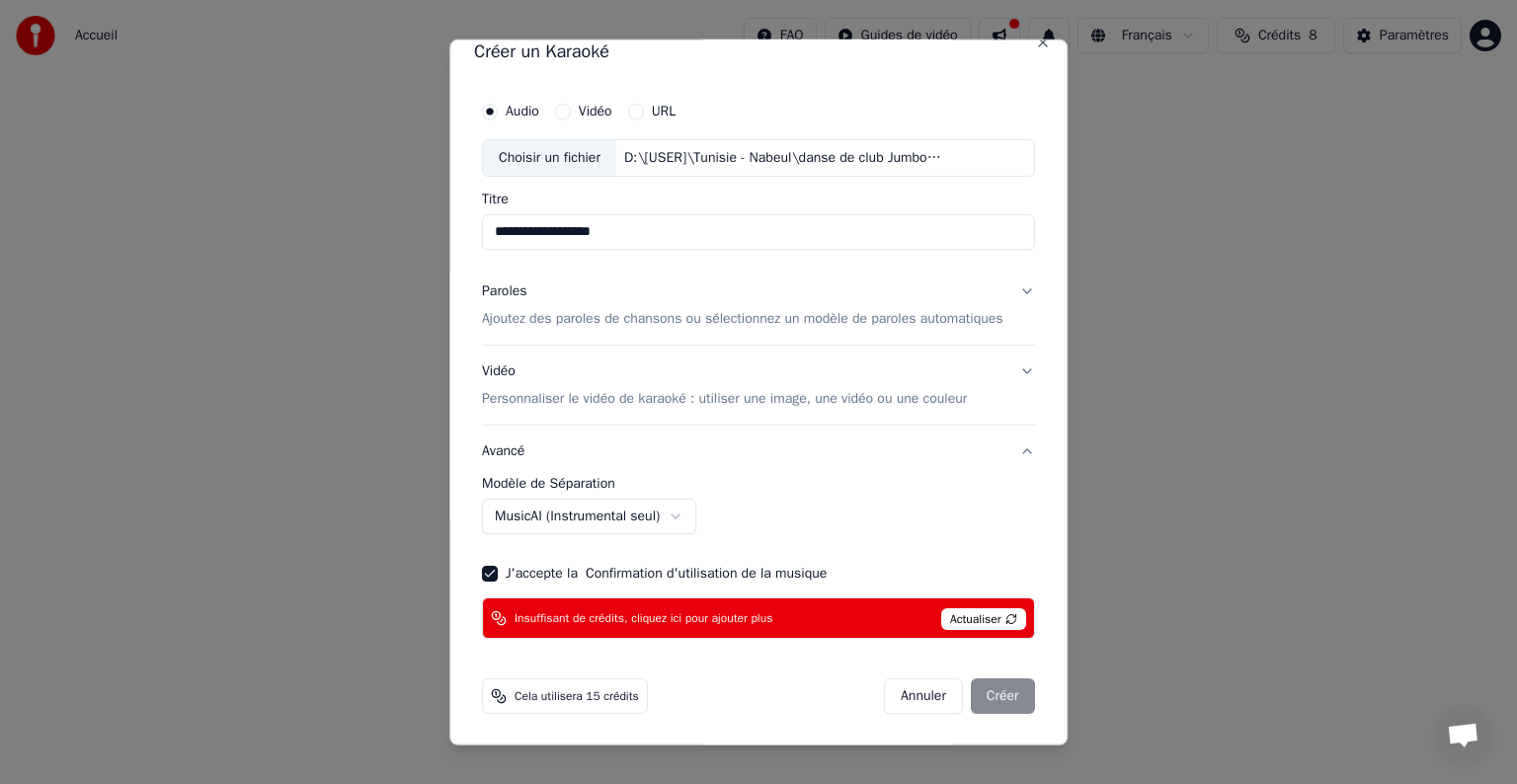 click on "Actualiser" at bounding box center [984, 619] 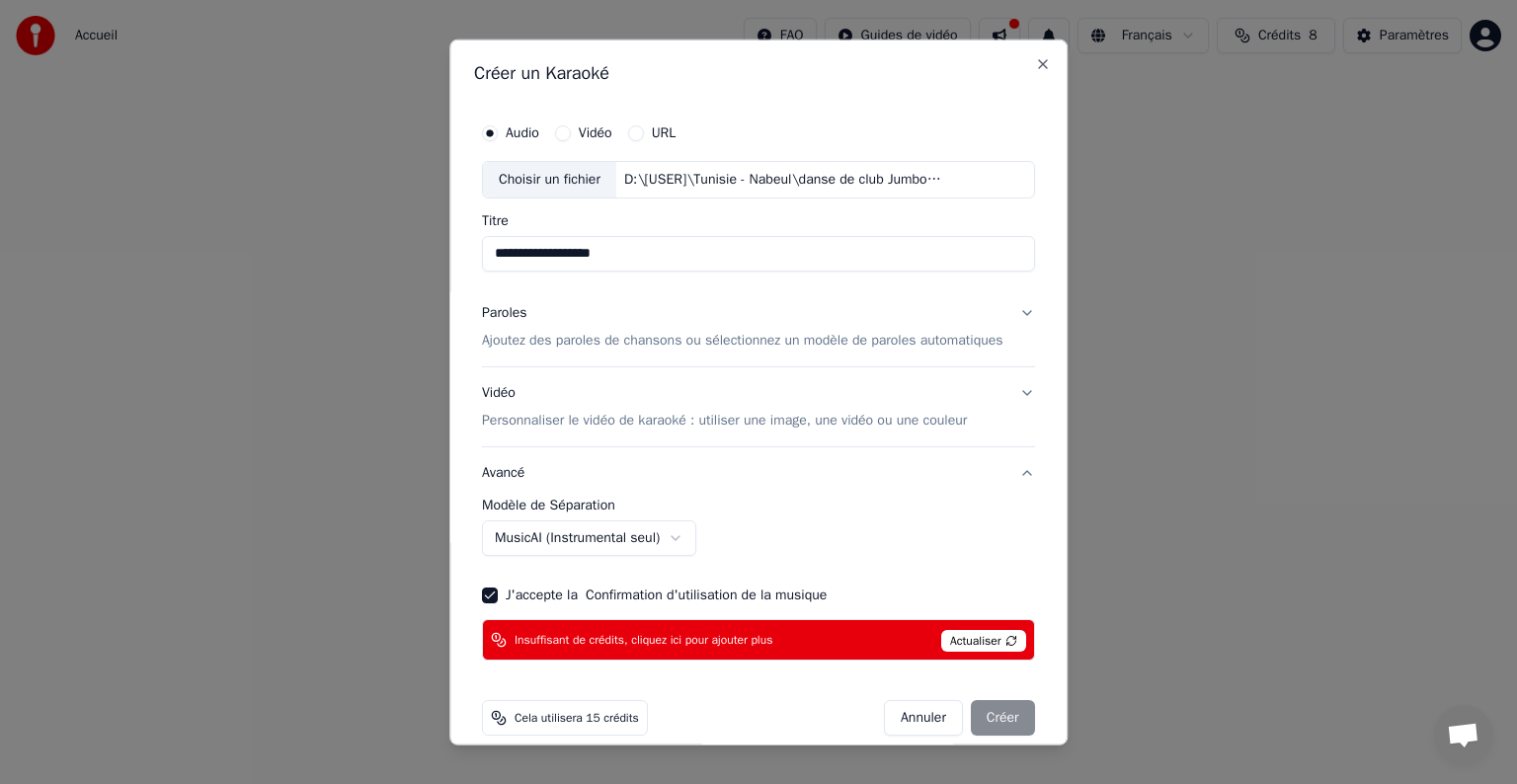 scroll, scrollTop: 22, scrollLeft: 0, axis: vertical 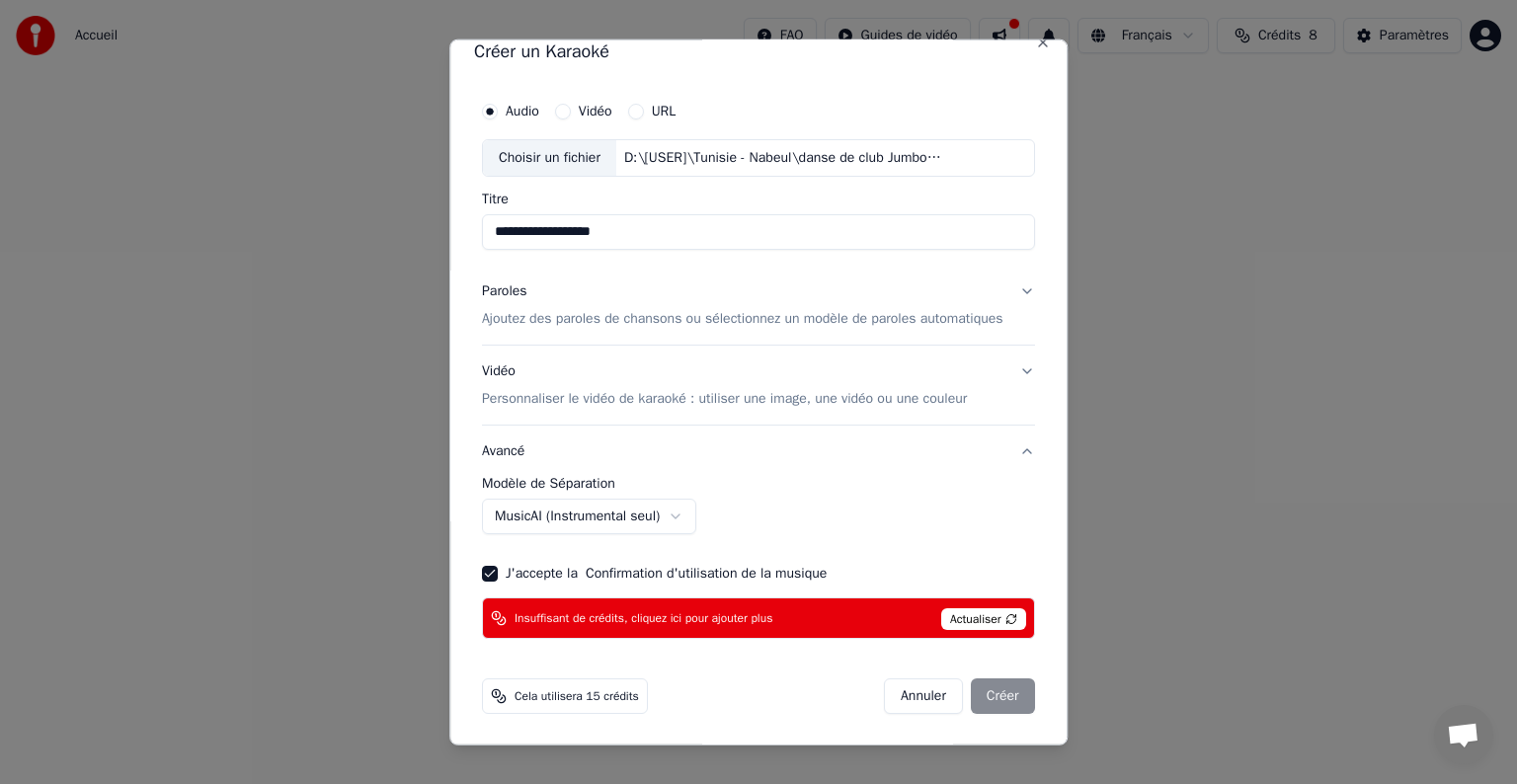 click on "Cela utilisera 15 crédits" at bounding box center (577, 696) 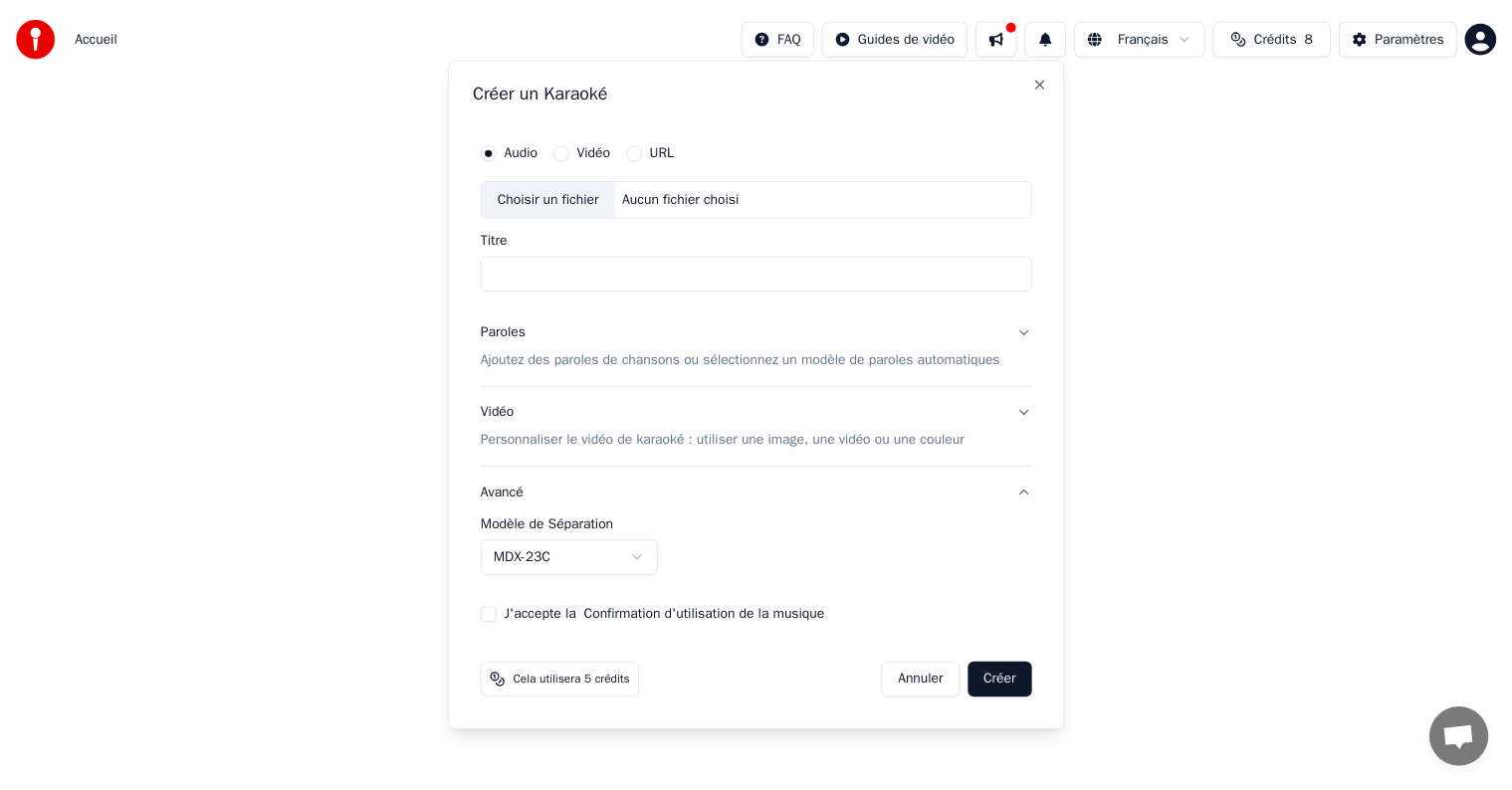 scroll, scrollTop: 0, scrollLeft: 0, axis: both 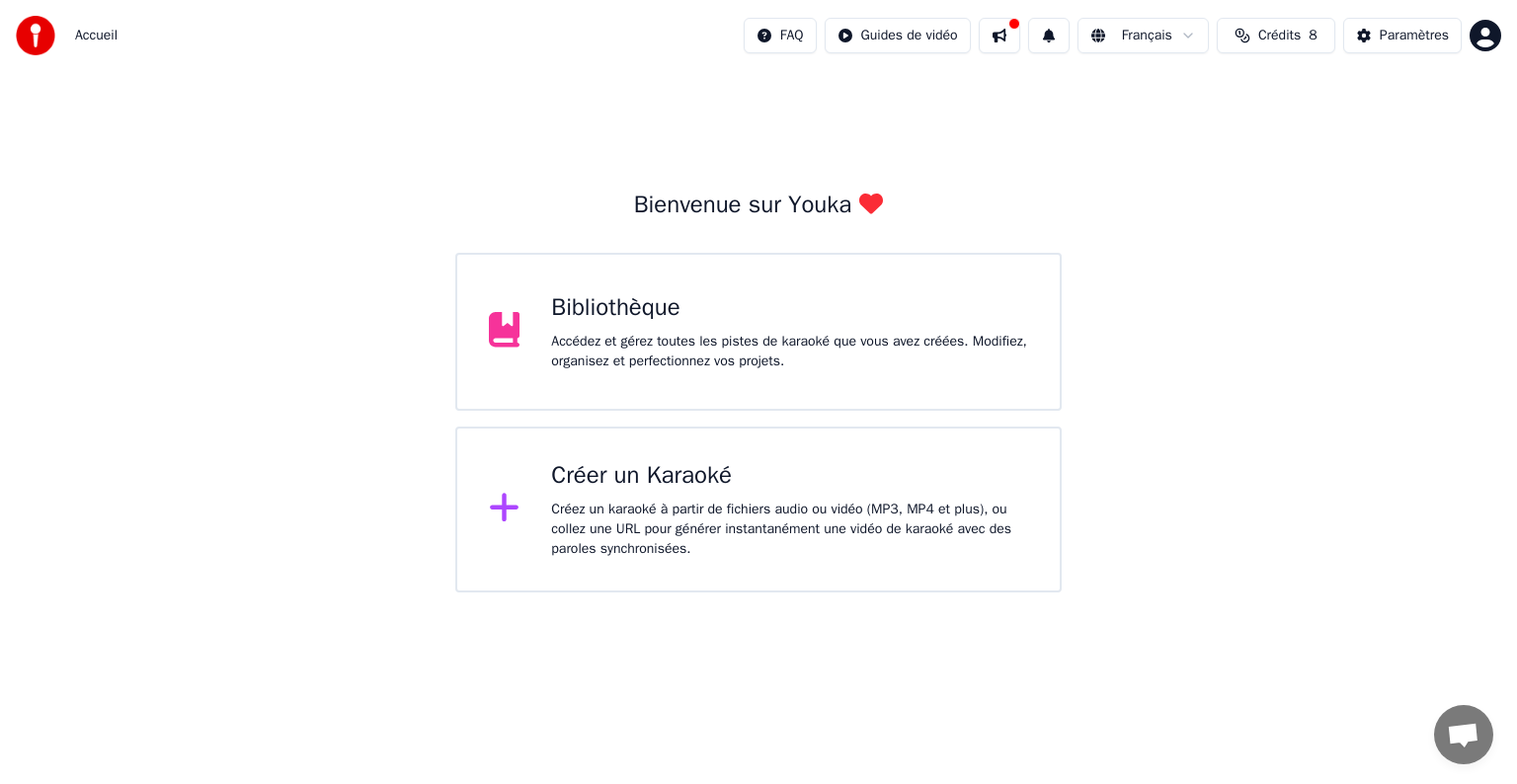 click on "Accédez et gérez toutes les pistes de karaoké que vous avez créées. Modifiez, organisez et perfectionnez vos projets." at bounding box center [789, 352] 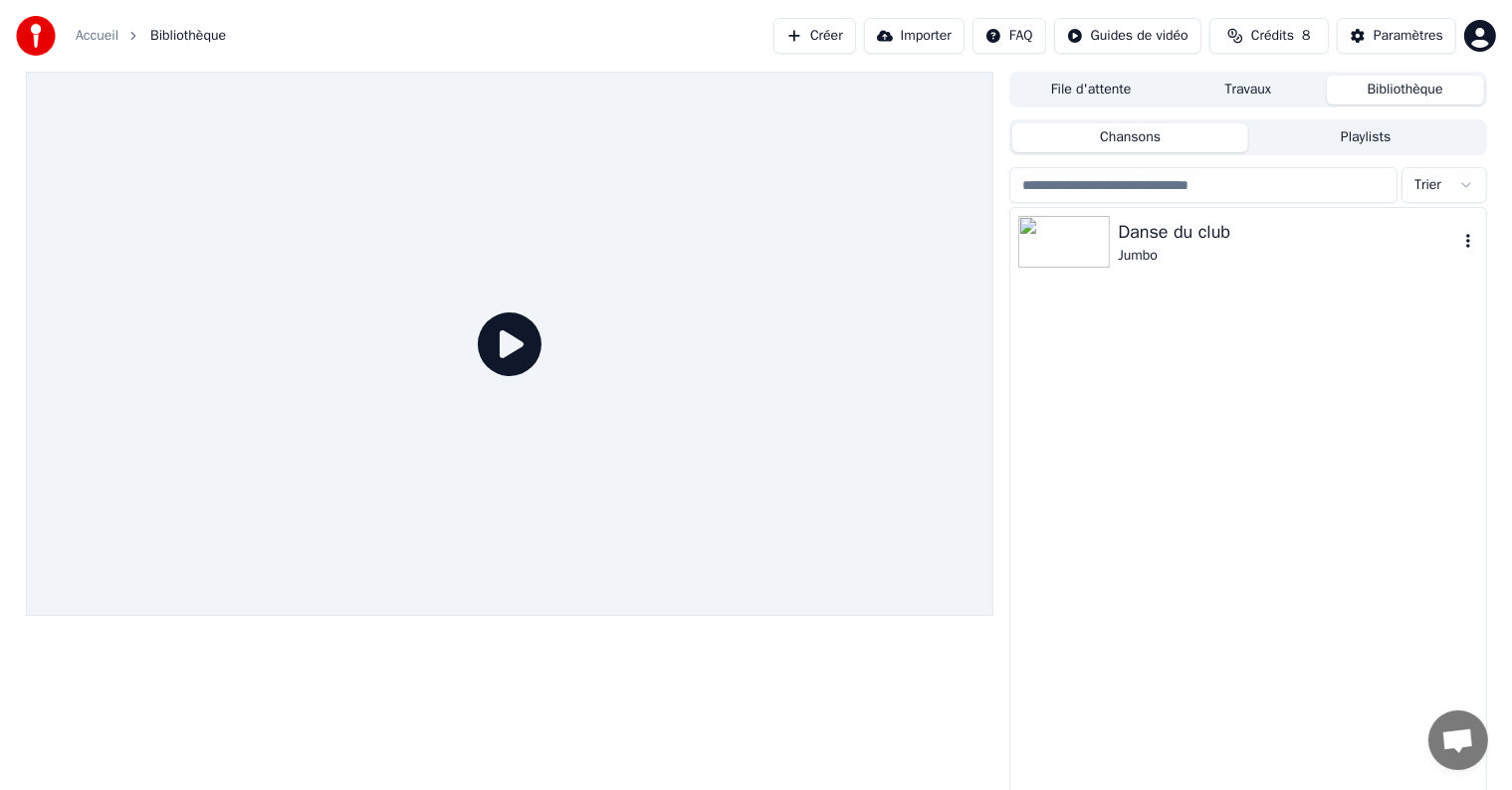 click on "Danse du club" at bounding box center [1287, 232] 